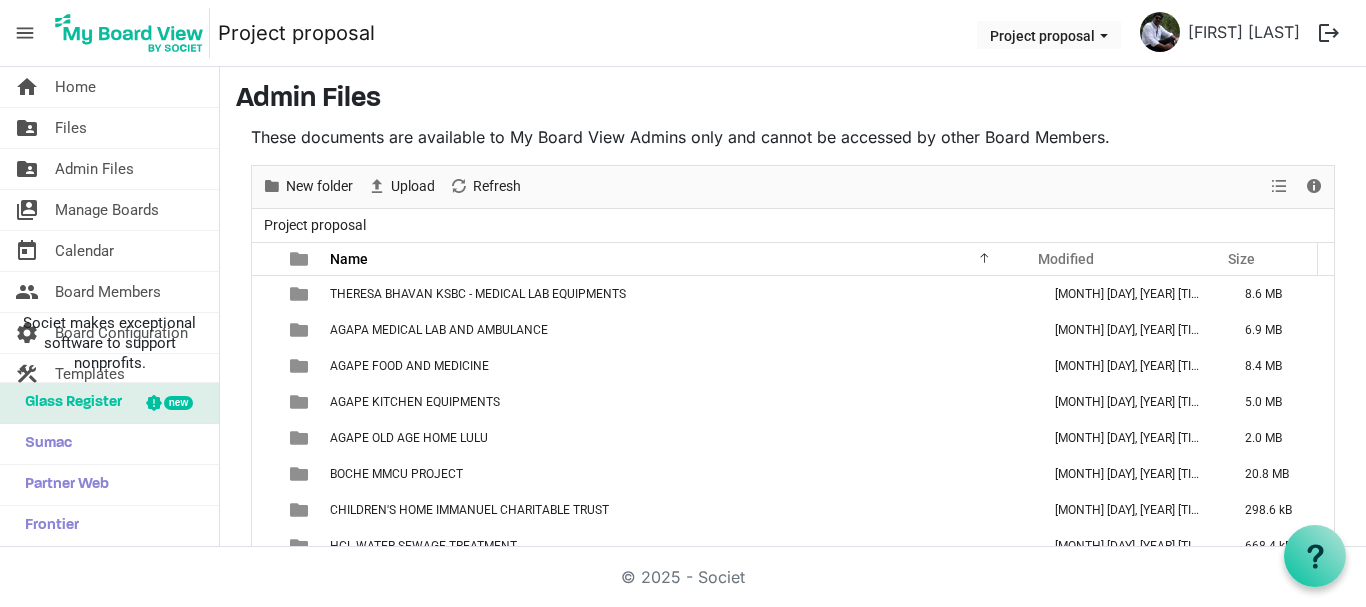scroll, scrollTop: 0, scrollLeft: 0, axis: both 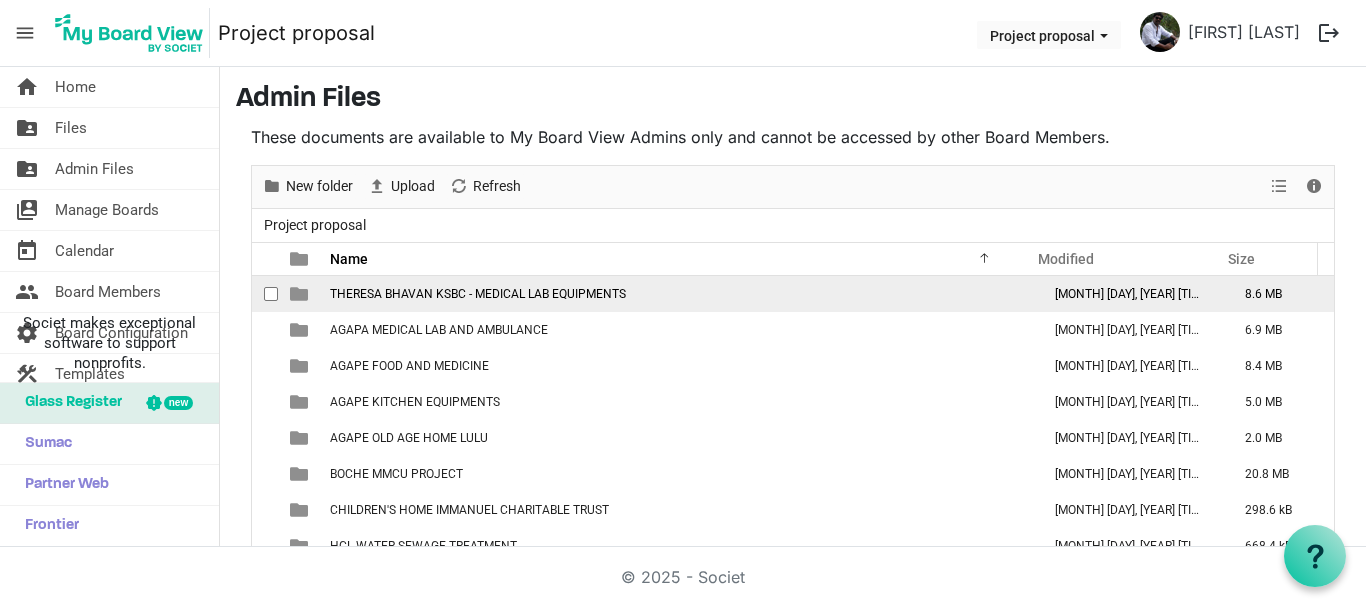 click on "THERESA BHAVAN KSBC - MEDICAL LAB EQUIPMENTS" at bounding box center (679, 294) 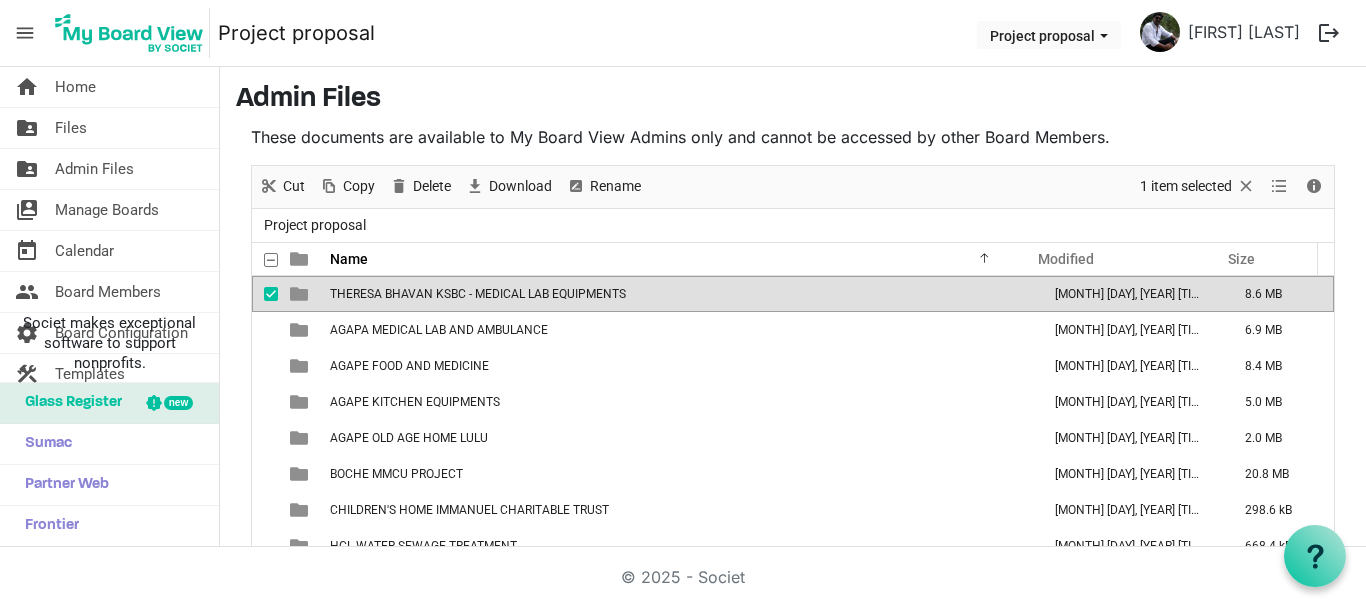 click on "THERESA BHAVAN KSBC - MEDICAL LAB EQUIPMENTS" at bounding box center [679, 294] 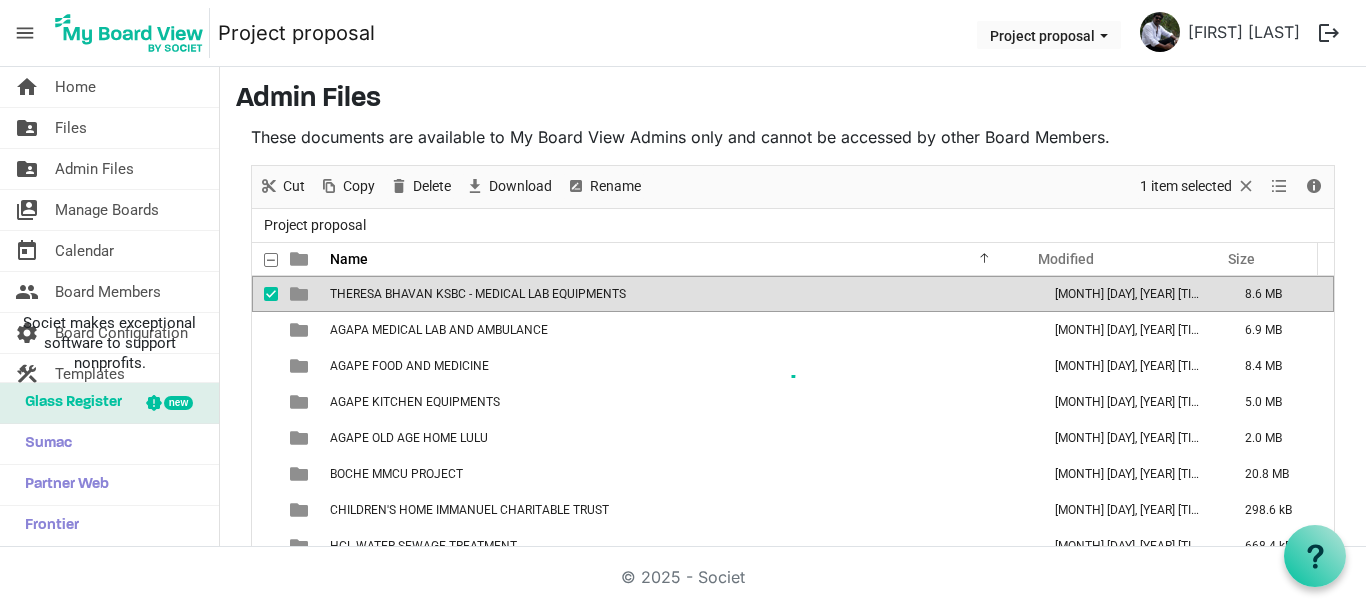 scroll, scrollTop: 67, scrollLeft: 0, axis: vertical 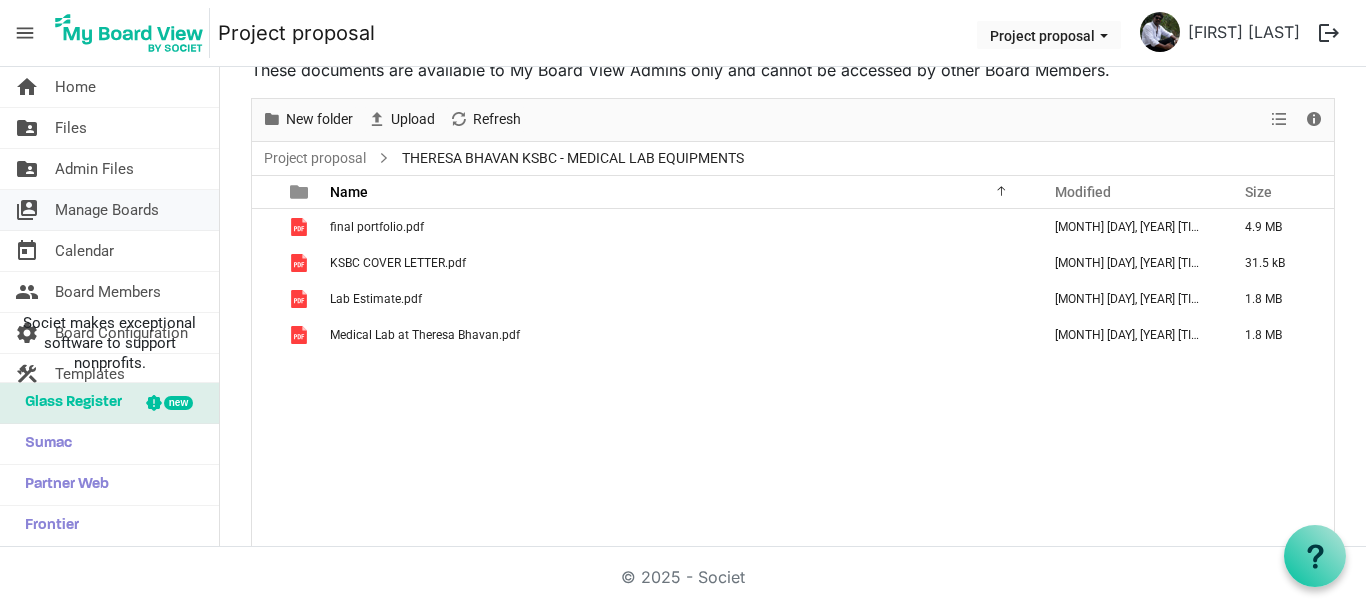 click on "Manage Boards" at bounding box center (107, 210) 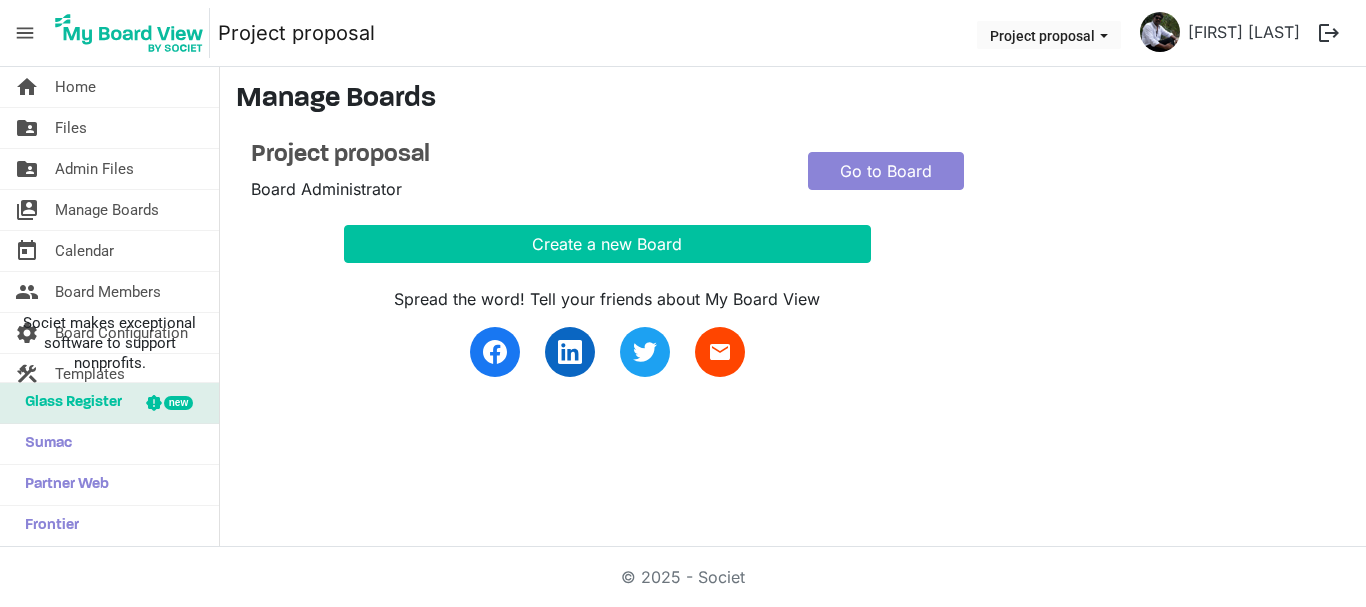 scroll, scrollTop: 0, scrollLeft: 0, axis: both 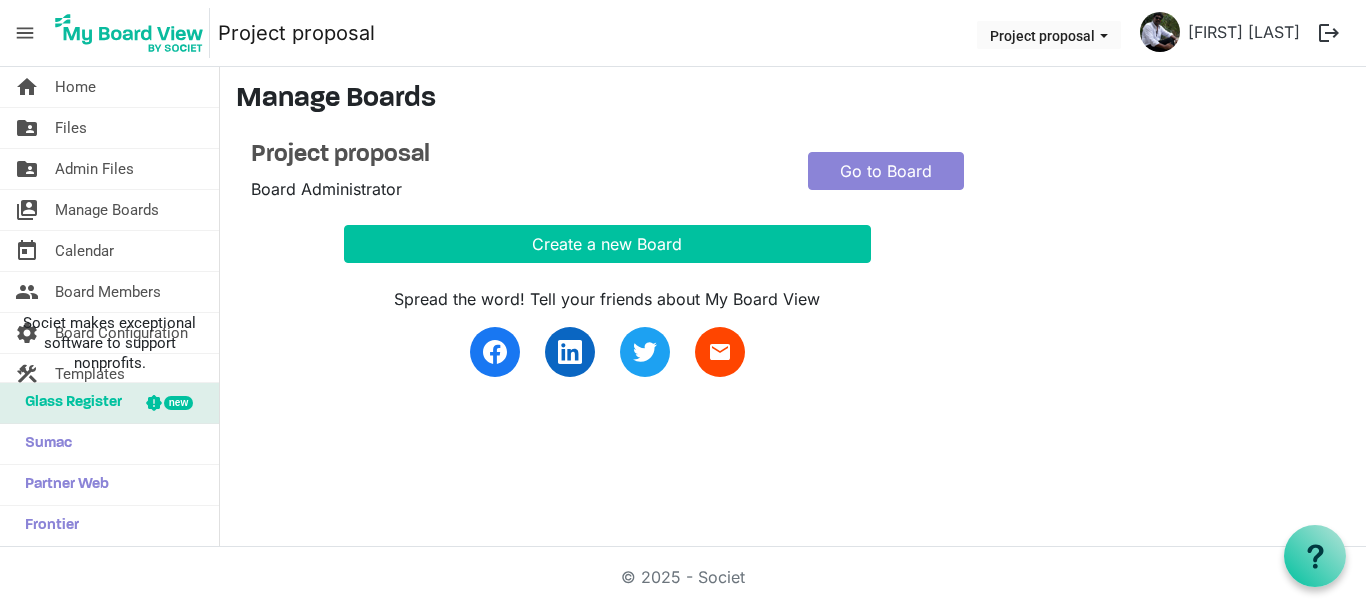 click on "menu" at bounding box center [25, 33] 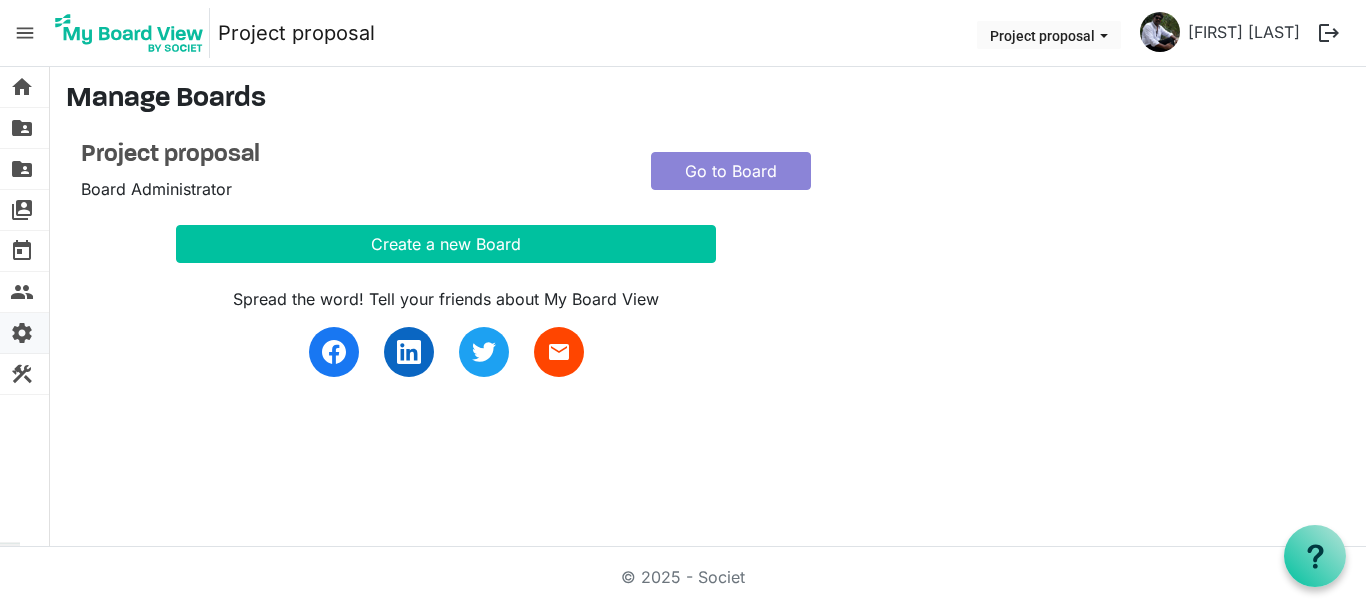 click on "settings" at bounding box center (22, 333) 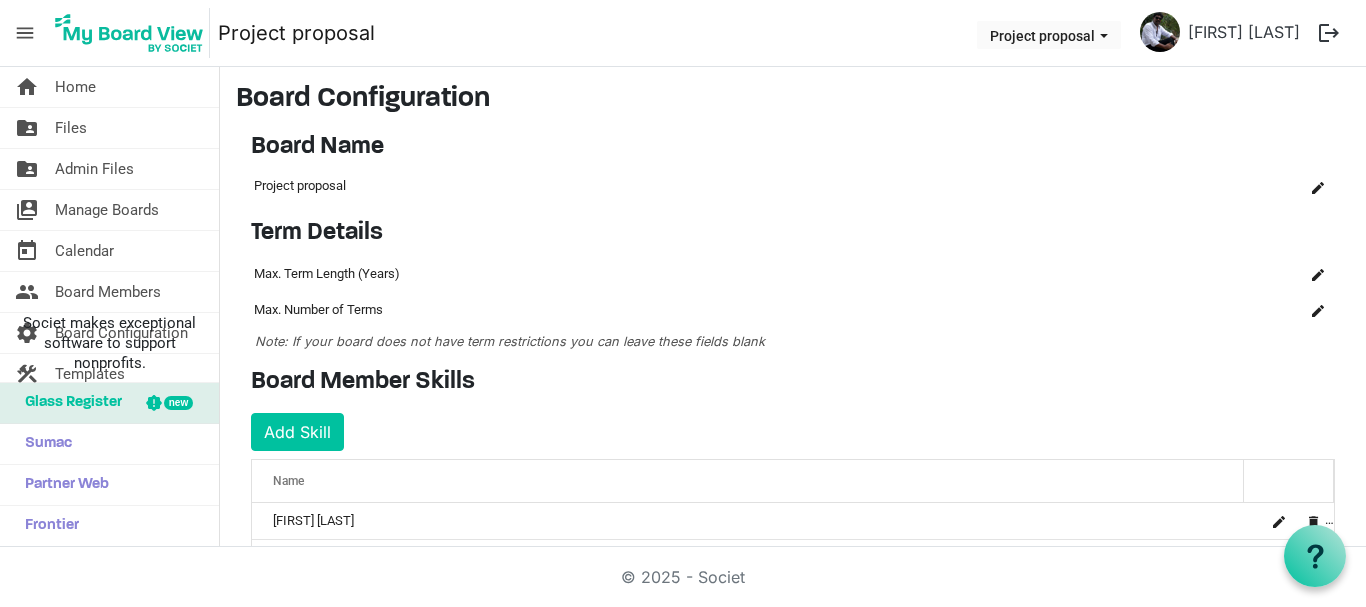 scroll, scrollTop: 0, scrollLeft: 0, axis: both 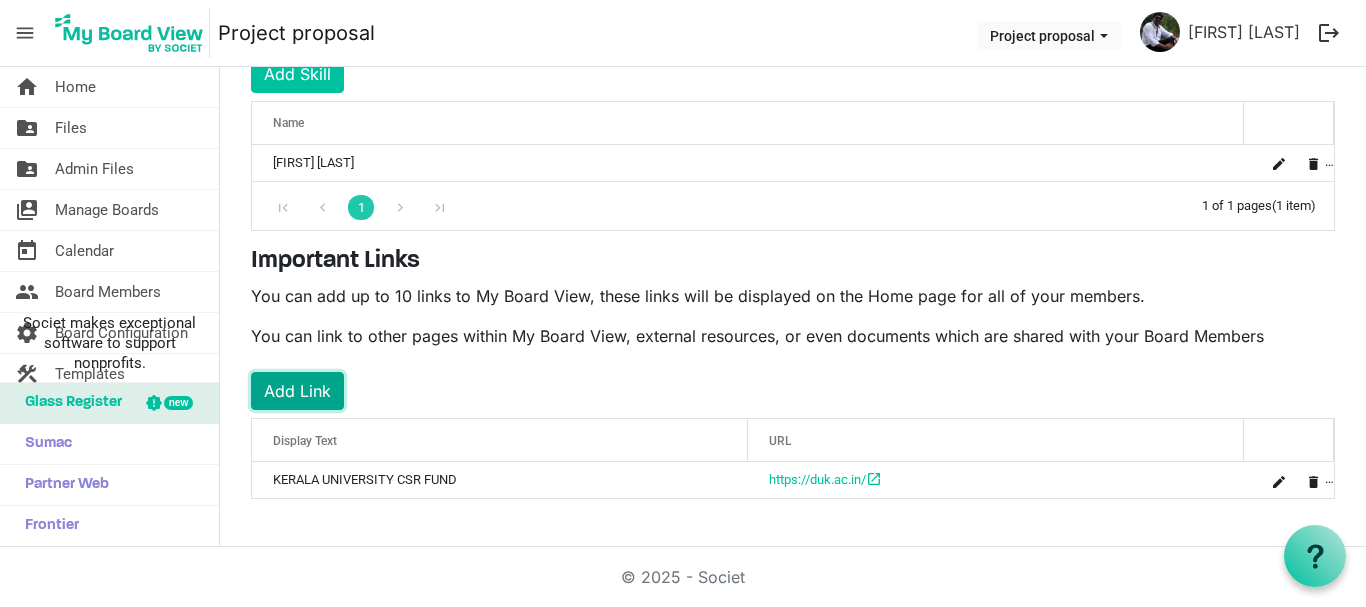click on "Add Link" at bounding box center (297, 391) 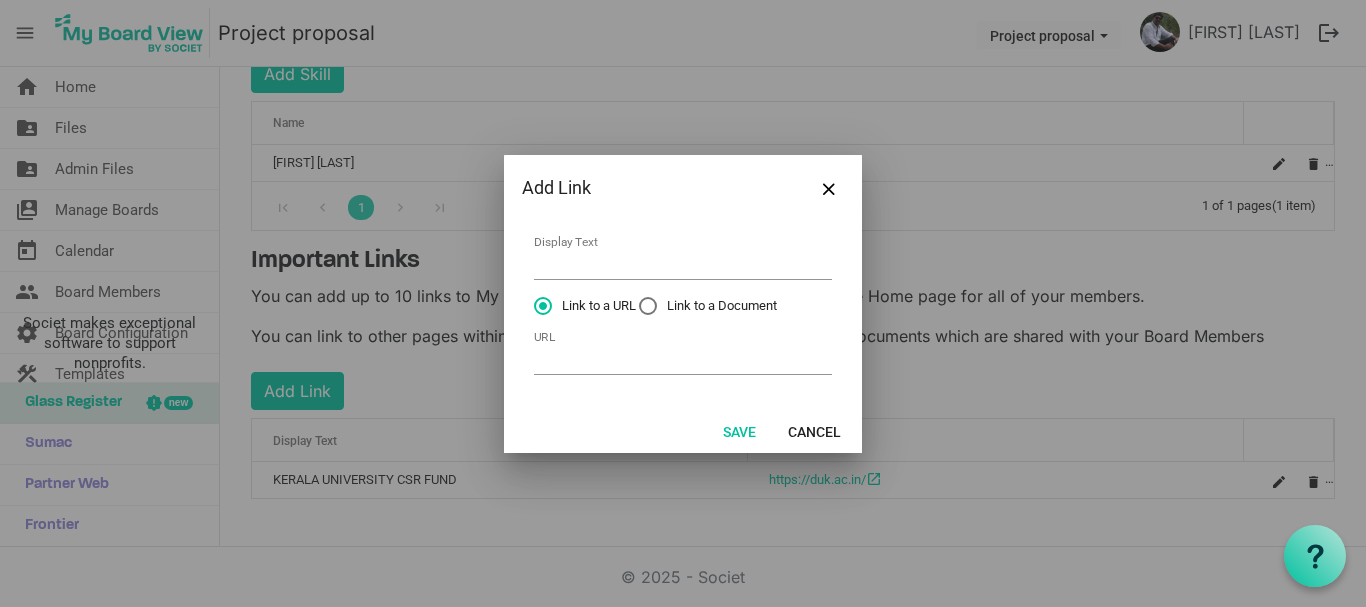 drag, startPoint x: 550, startPoint y: 241, endPoint x: 553, endPoint y: 255, distance: 14.3178215 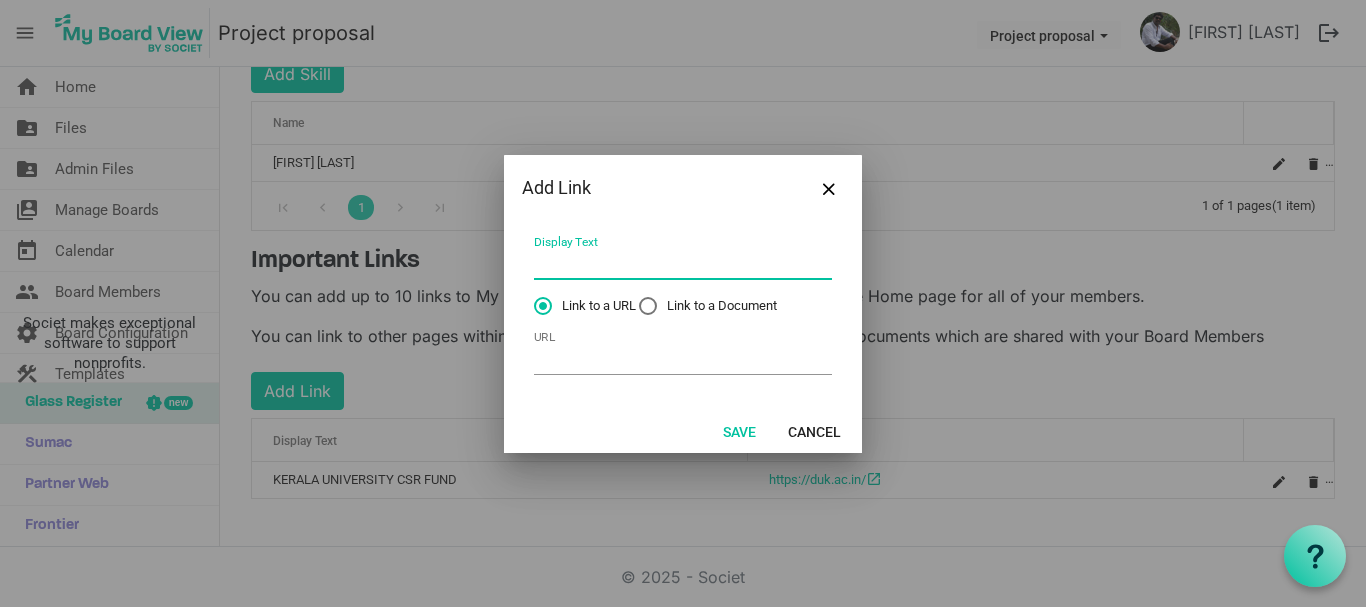 click on "Display Text" at bounding box center (683, 264) 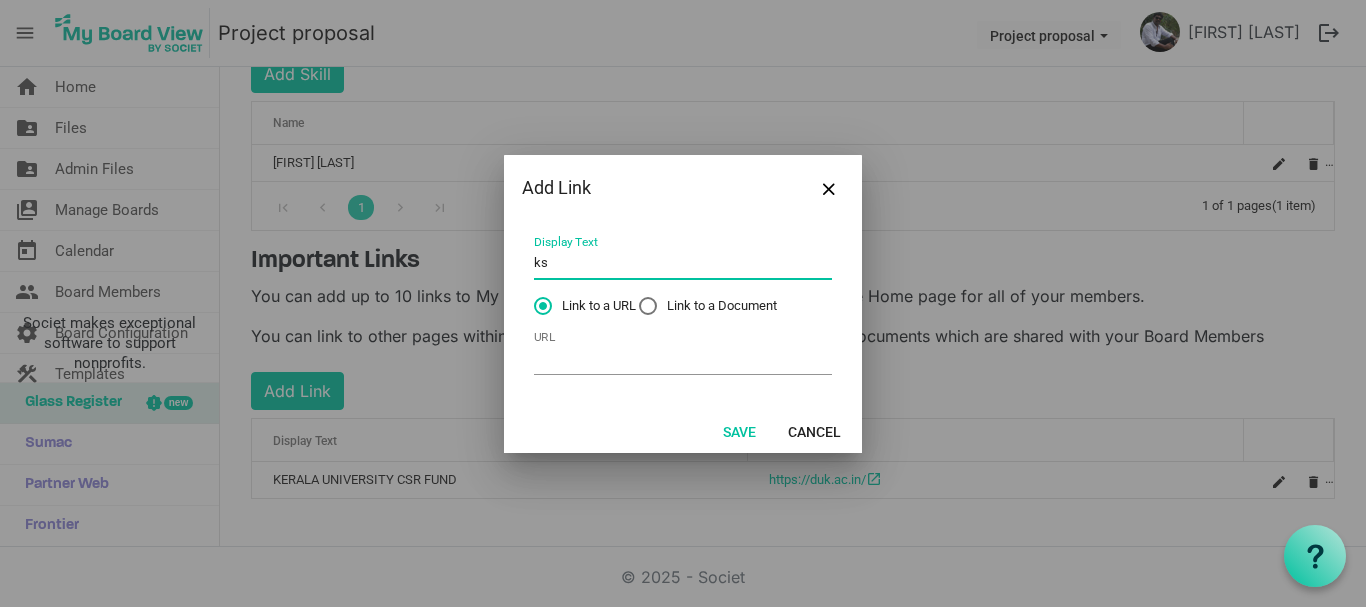 type on "k" 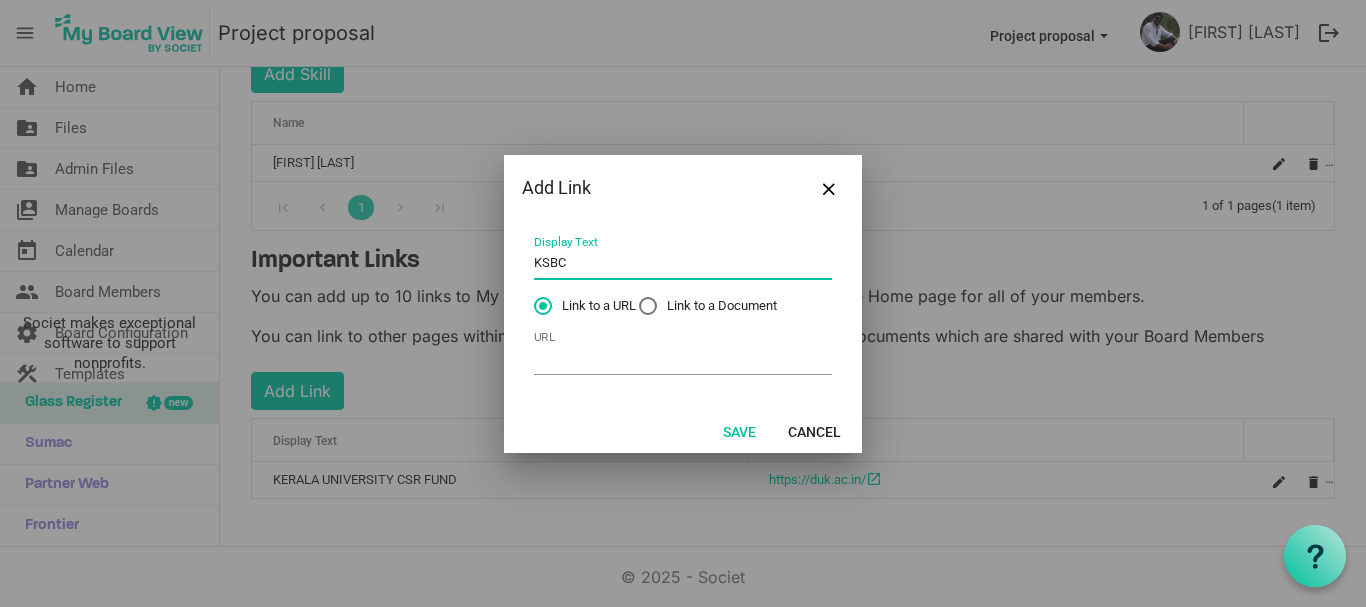 type on "KSBC" 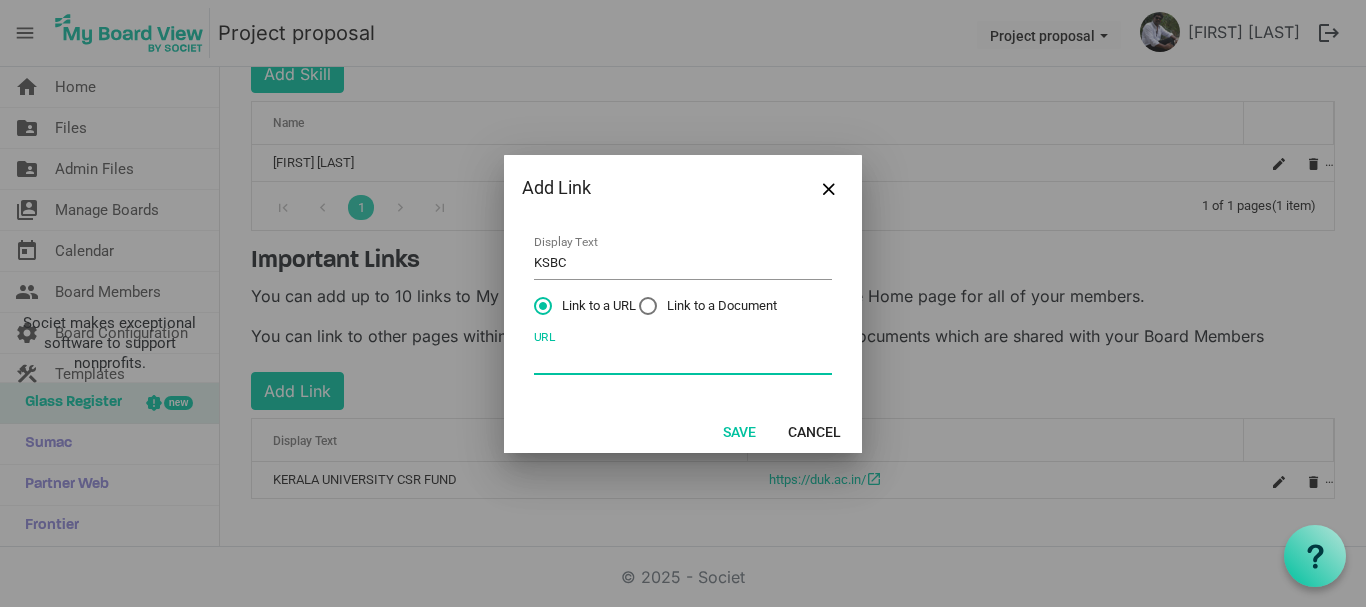 click on "URL" at bounding box center (683, 359) 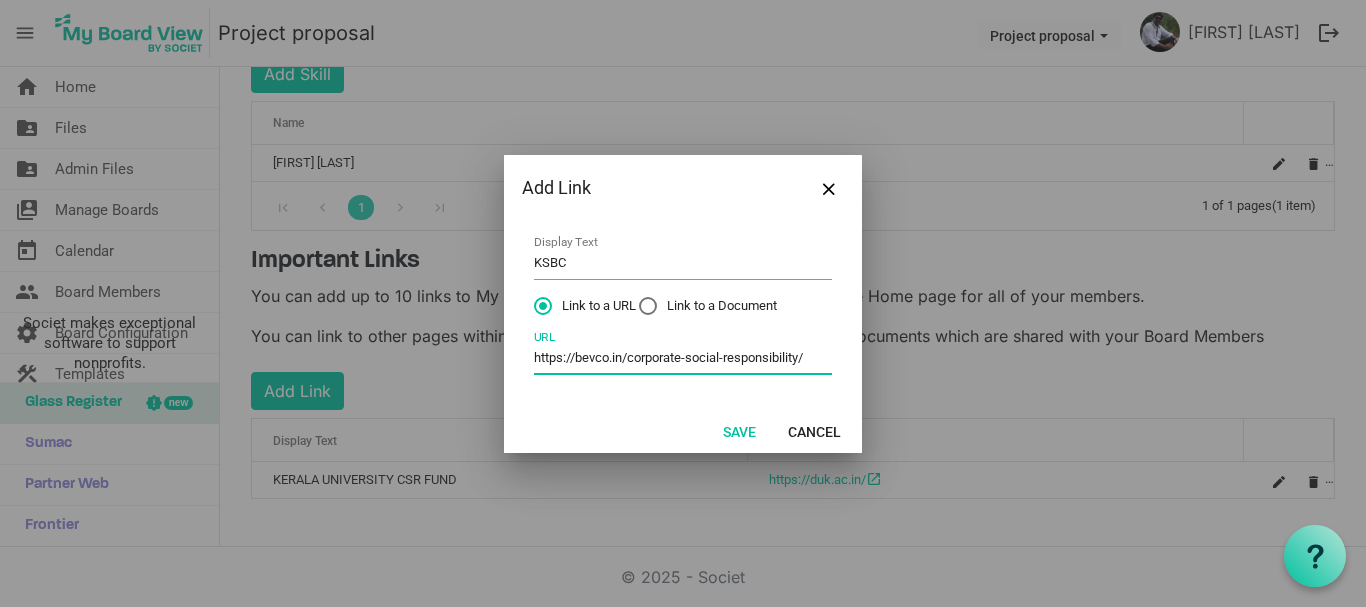 type on "https://bevco.in/corporate-social-responsibility/" 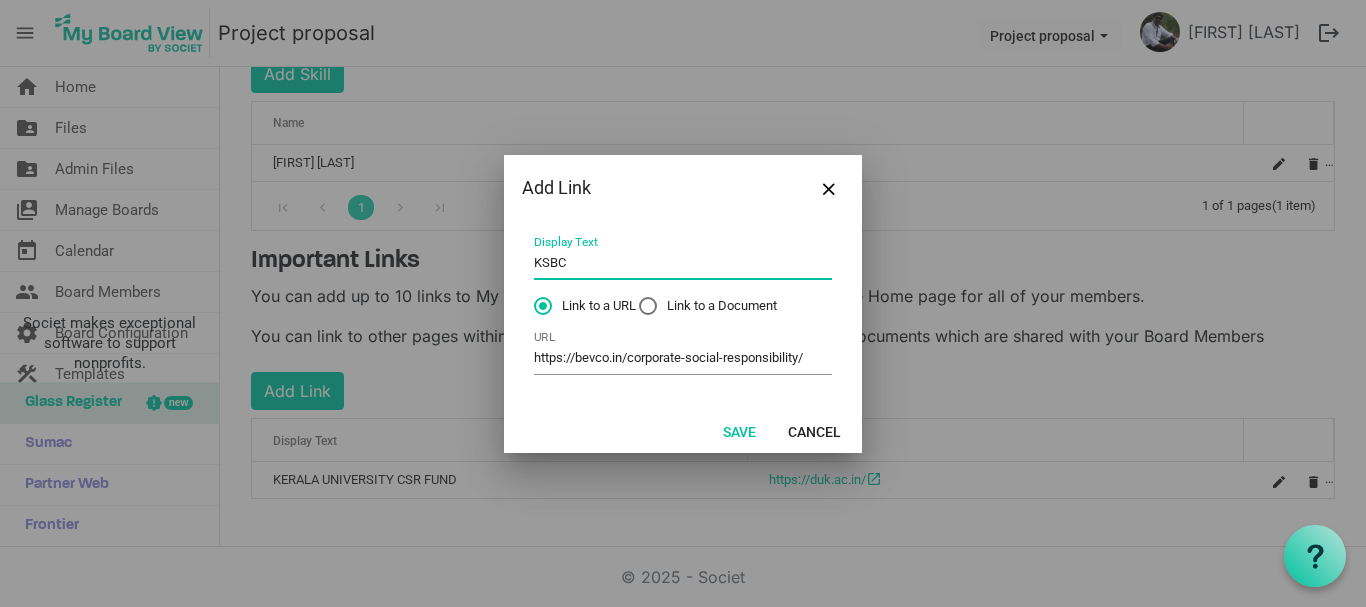 drag, startPoint x: 601, startPoint y: 263, endPoint x: 511, endPoint y: 260, distance: 90.04999 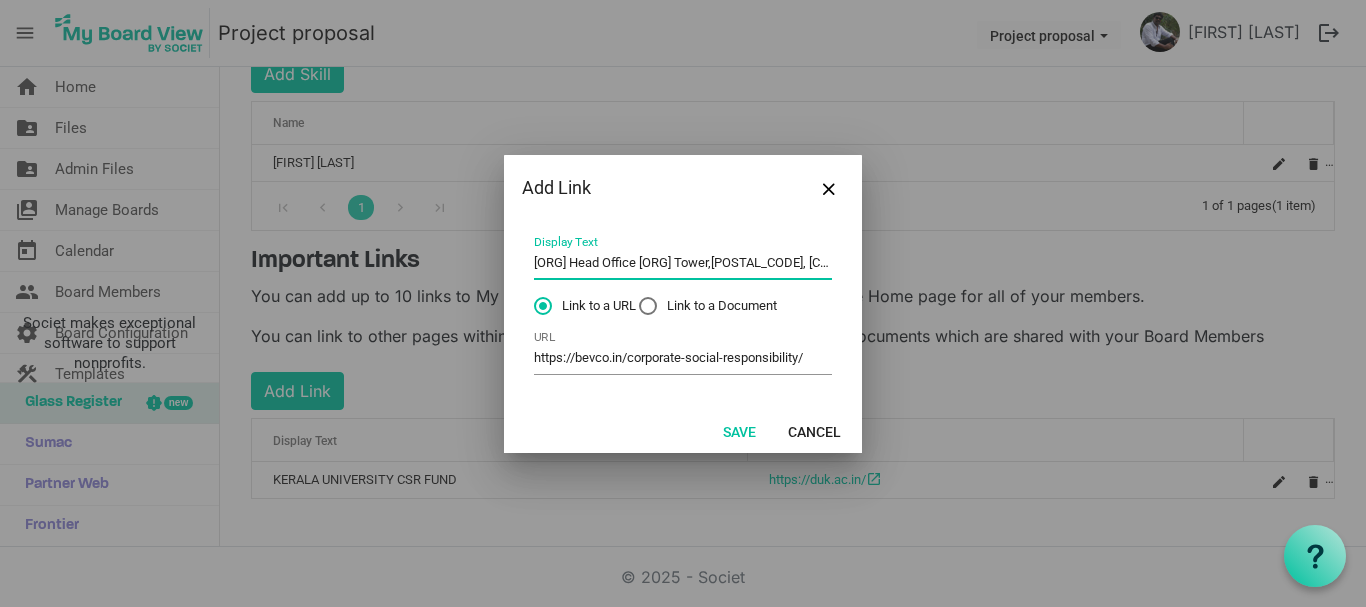 scroll, scrollTop: 0, scrollLeft: 179, axis: horizontal 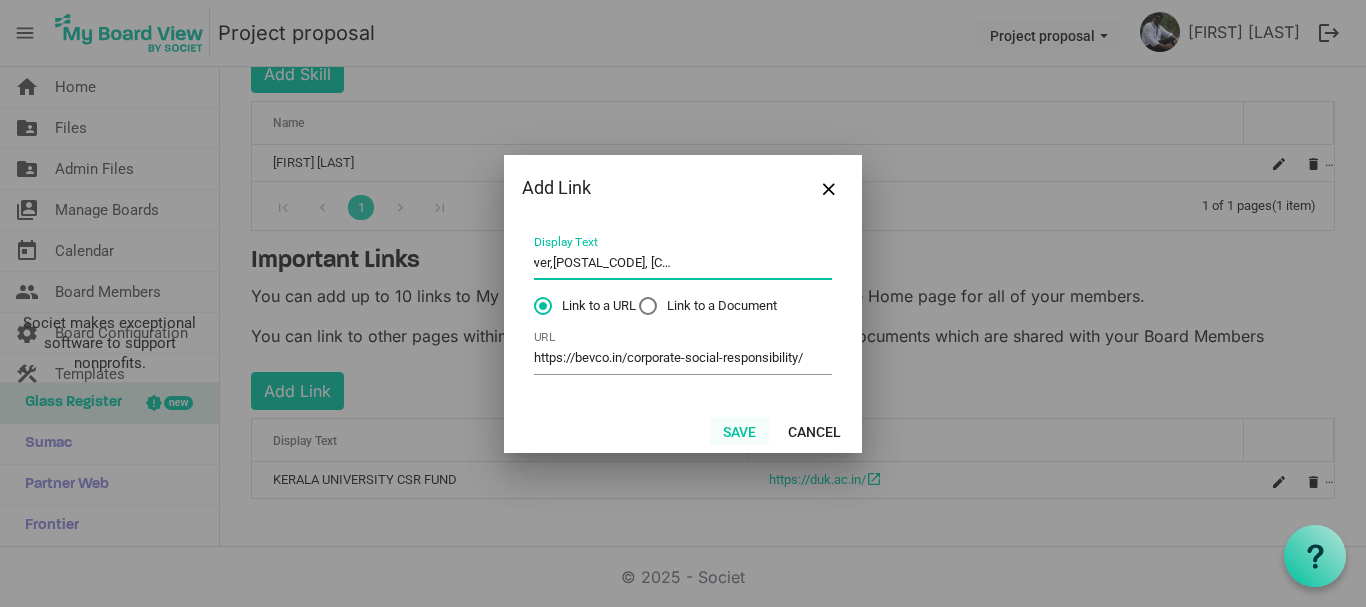 type on "Ksbc Head Office Bevco Tower,Palayam, Vikas Bhavan PO, Trivandrum PIN:695033." 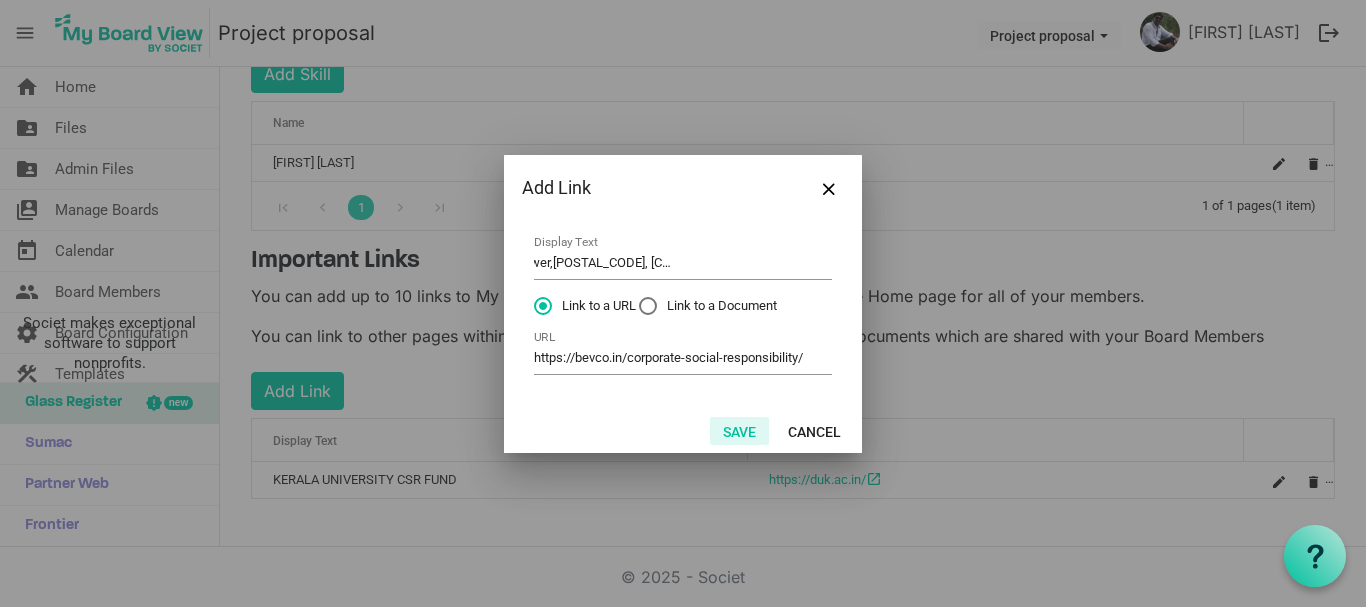 click on "Save" at bounding box center [739, 431] 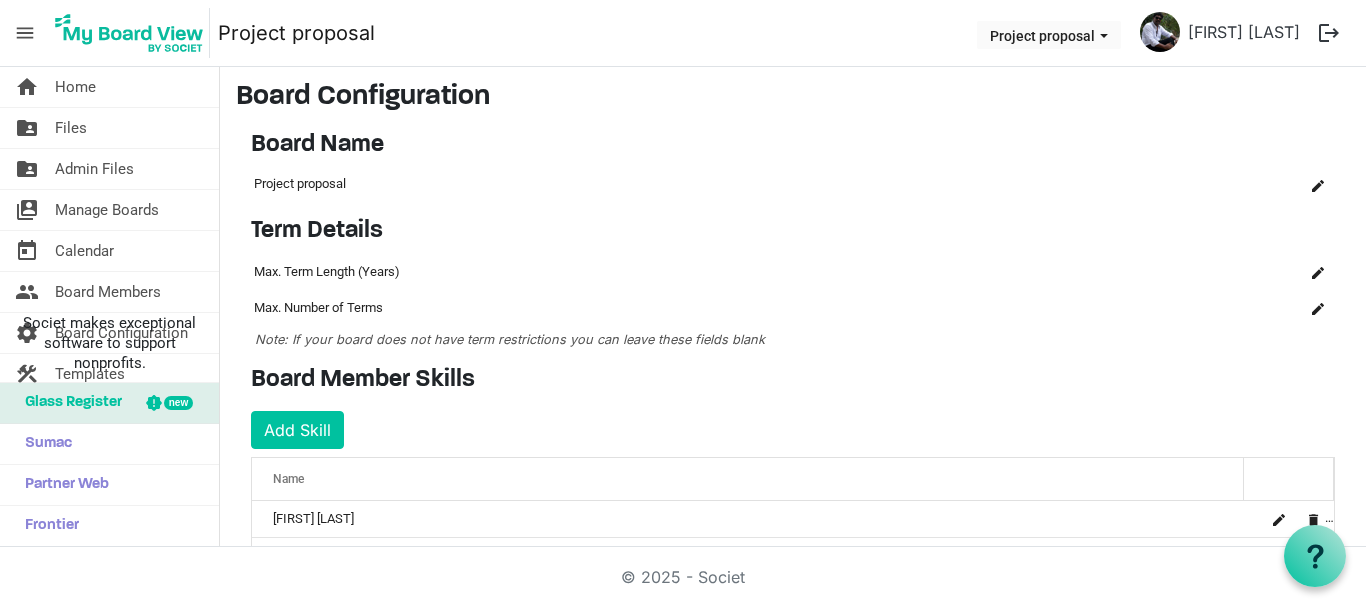 scroll, scrollTop: 0, scrollLeft: 0, axis: both 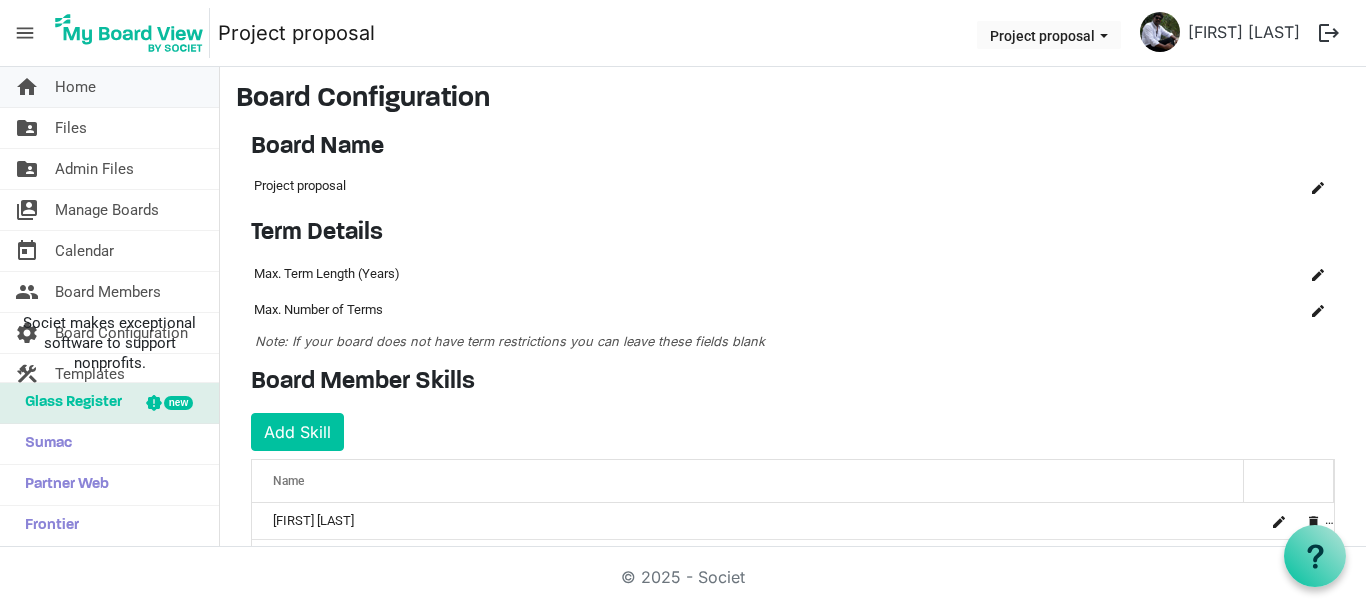 click on "home
Home" at bounding box center [109, 87] 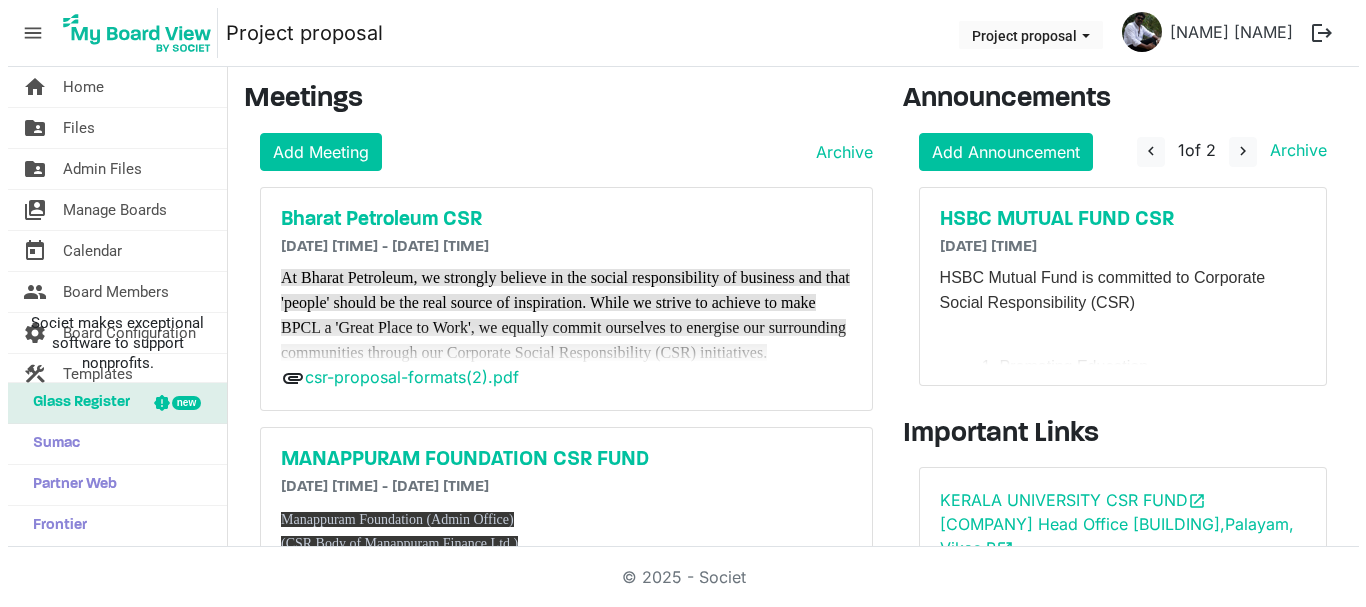 scroll, scrollTop: 0, scrollLeft: 0, axis: both 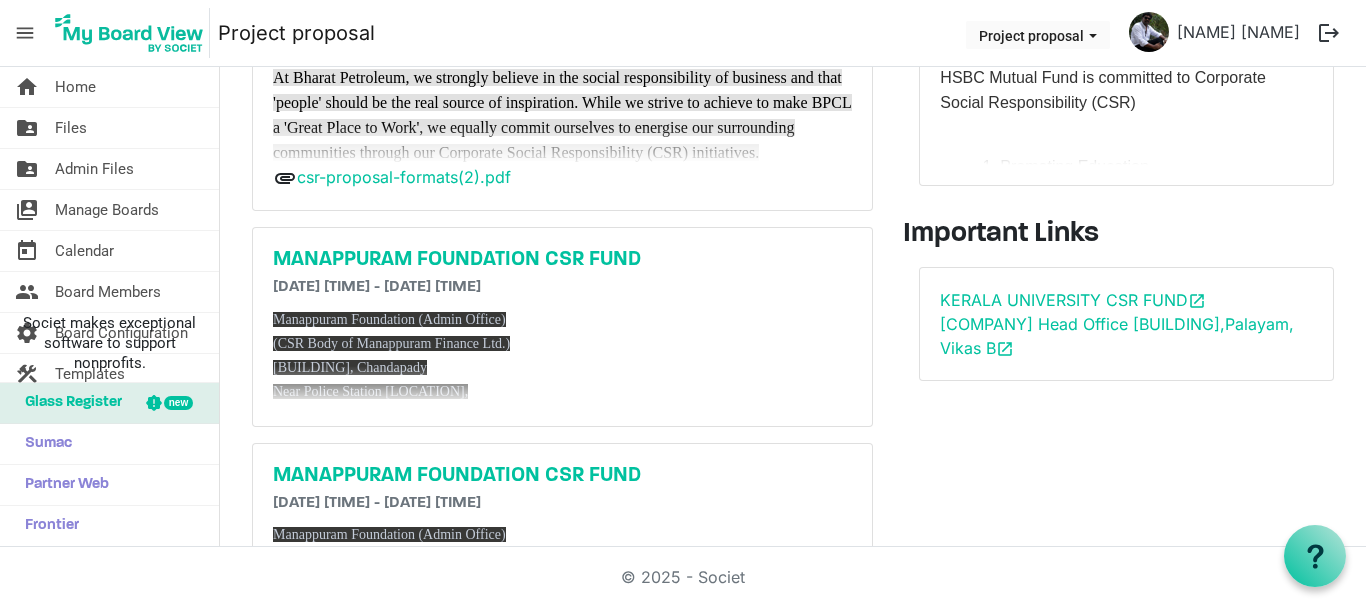 click on "menu" at bounding box center [25, 33] 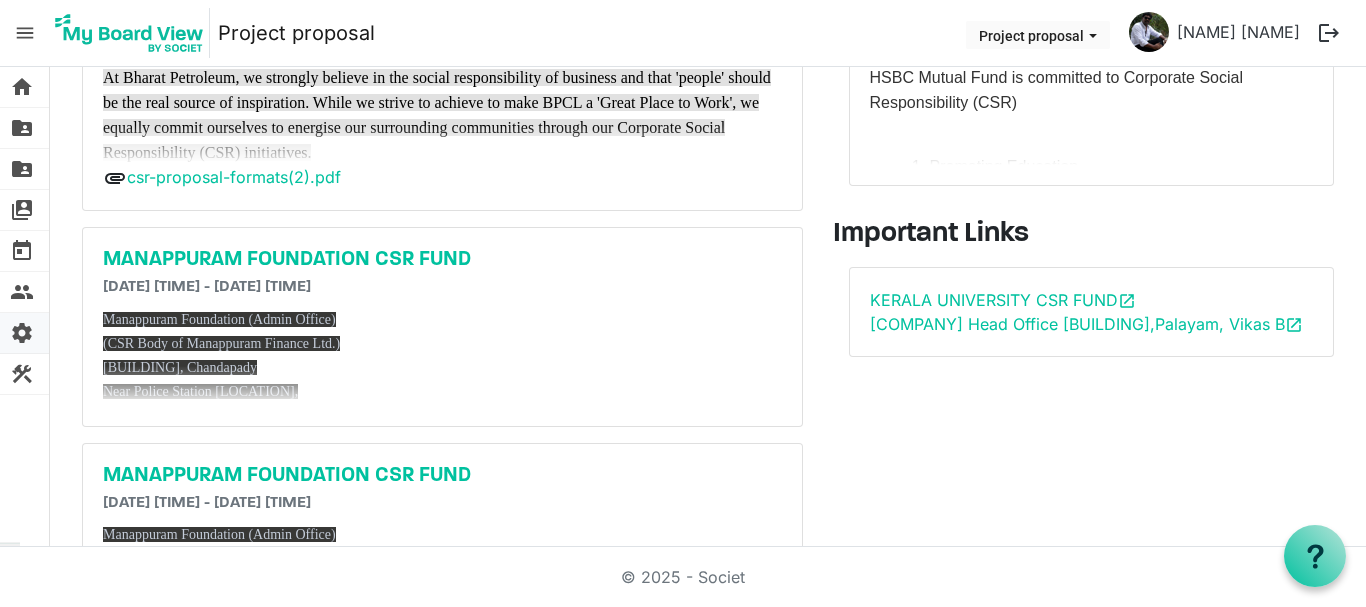 click on "settings" at bounding box center (22, 333) 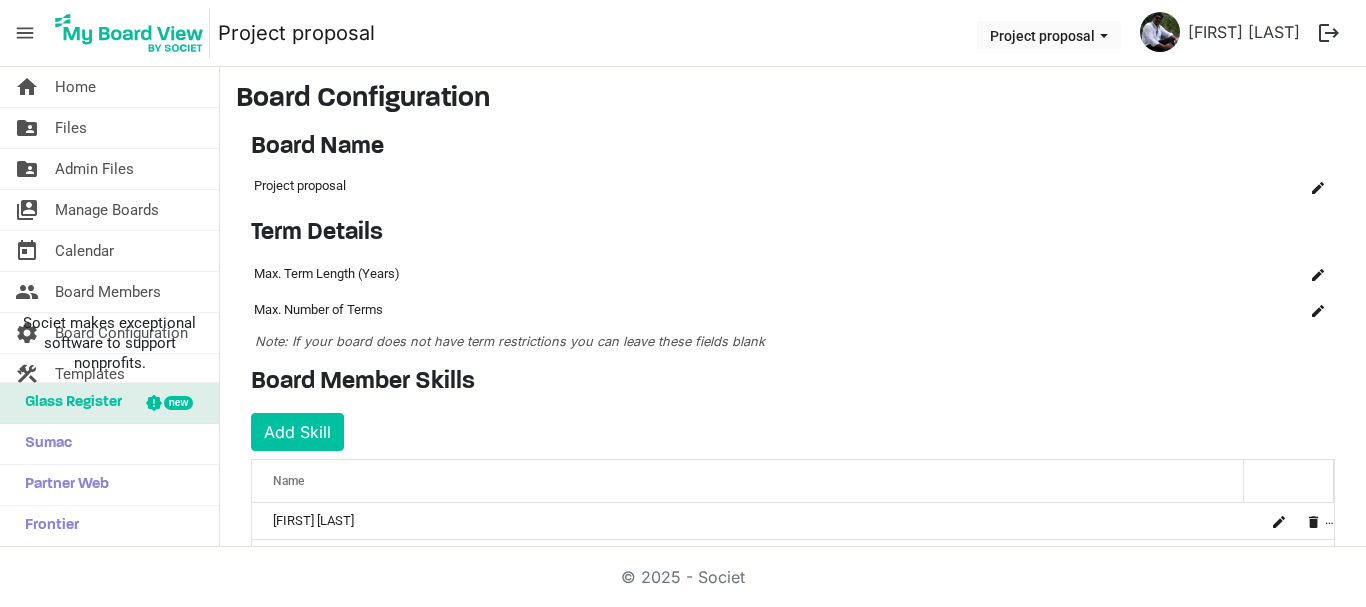 scroll, scrollTop: 0, scrollLeft: 0, axis: both 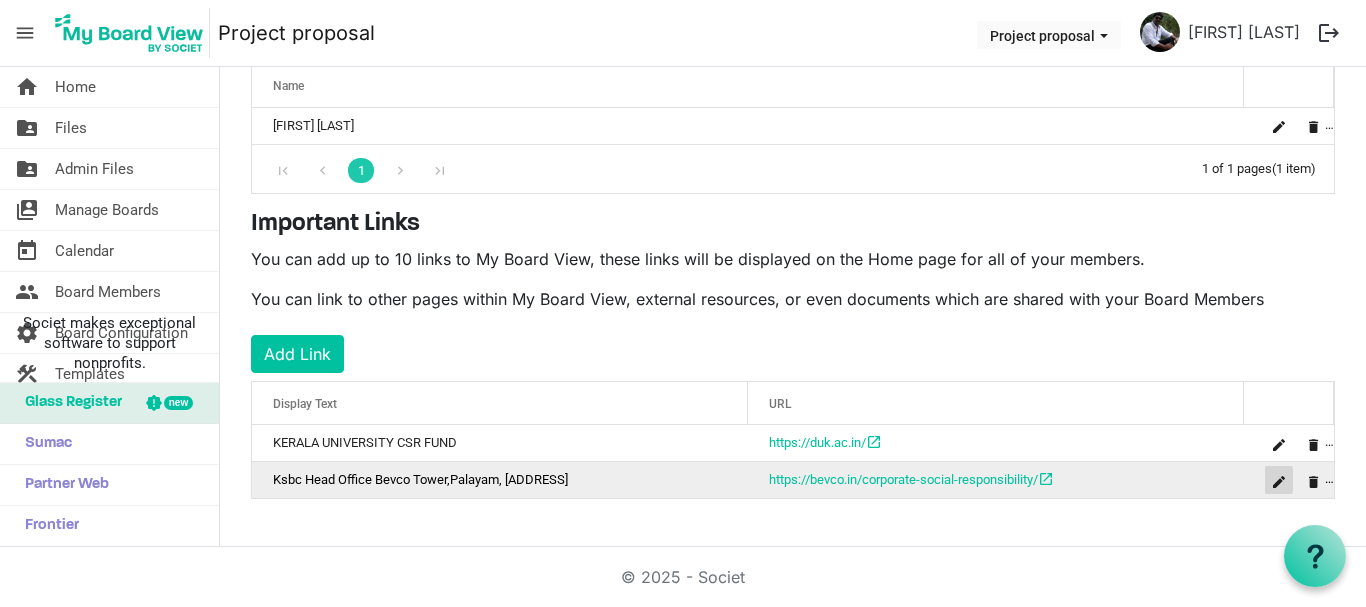 click at bounding box center (1279, 480) 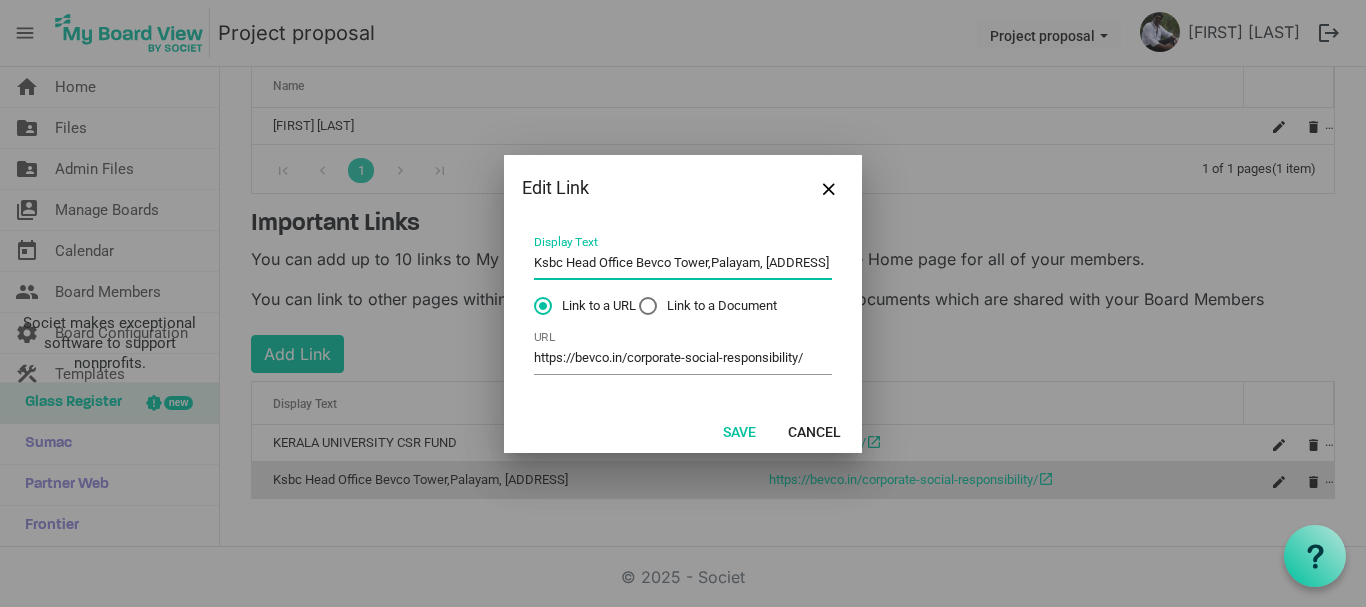 drag, startPoint x: 564, startPoint y: 264, endPoint x: 537, endPoint y: 264, distance: 27 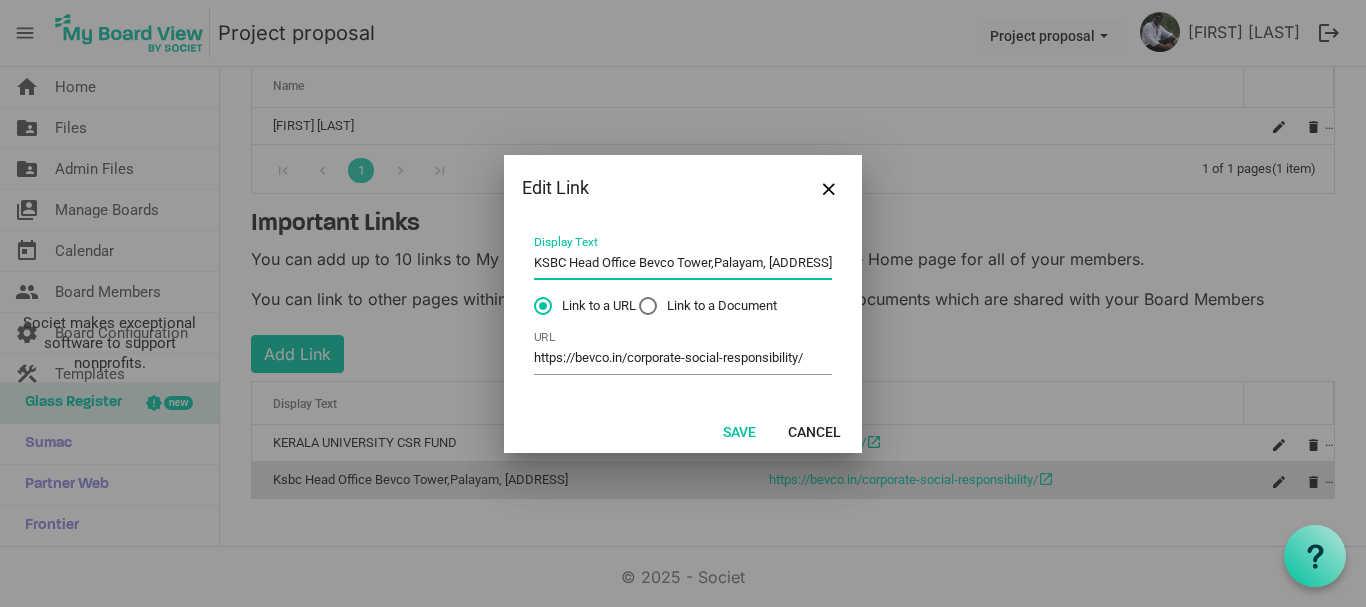 drag, startPoint x: 640, startPoint y: 259, endPoint x: 572, endPoint y: 261, distance: 68.0294 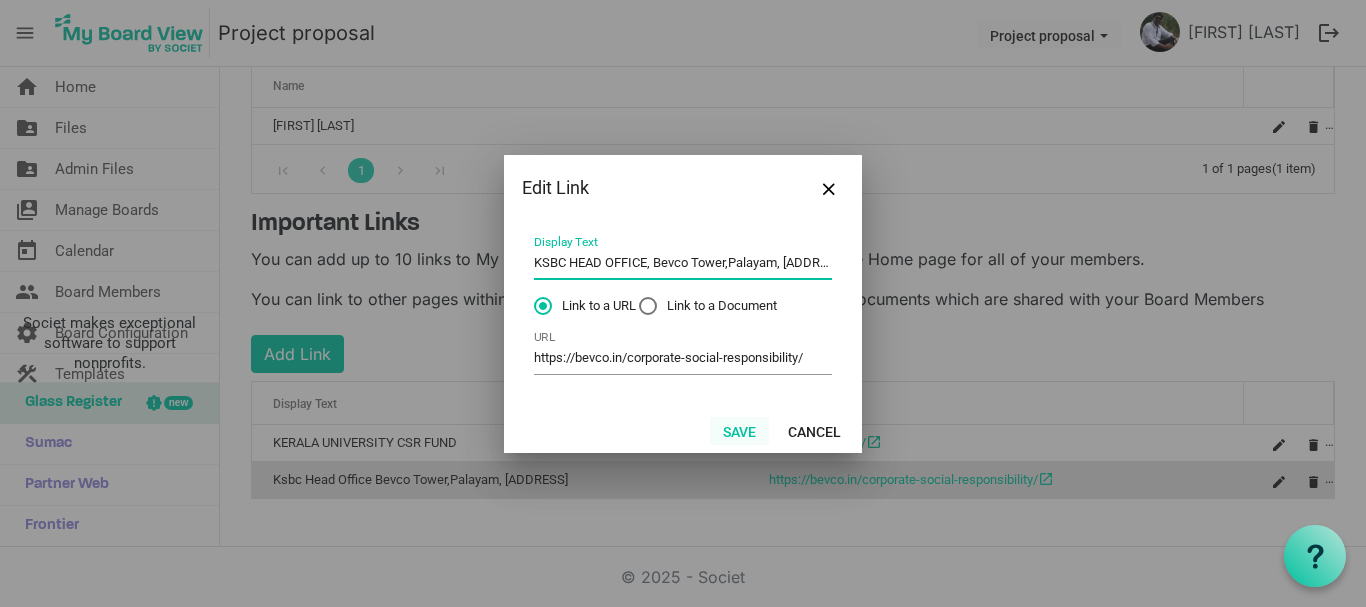 type on "KSBC HEAD OFFICE, Bevco Tower,Palayam, Vikas B" 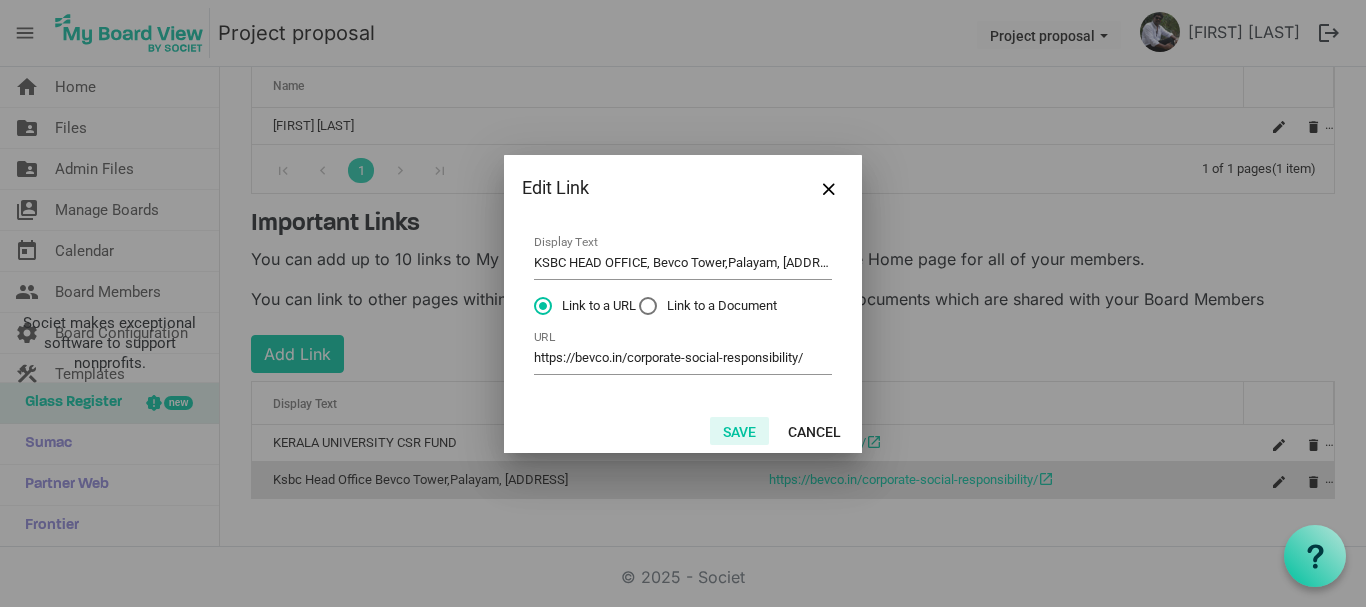click on "Save" at bounding box center (739, 431) 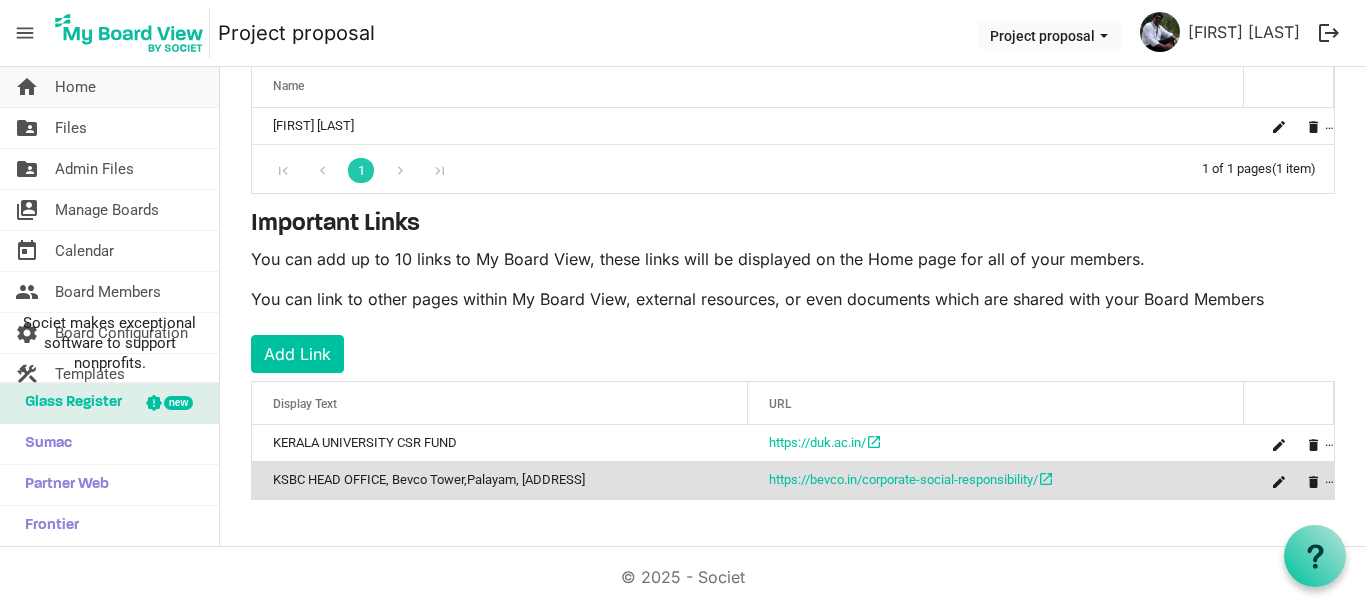 click on "Home" at bounding box center [75, 87] 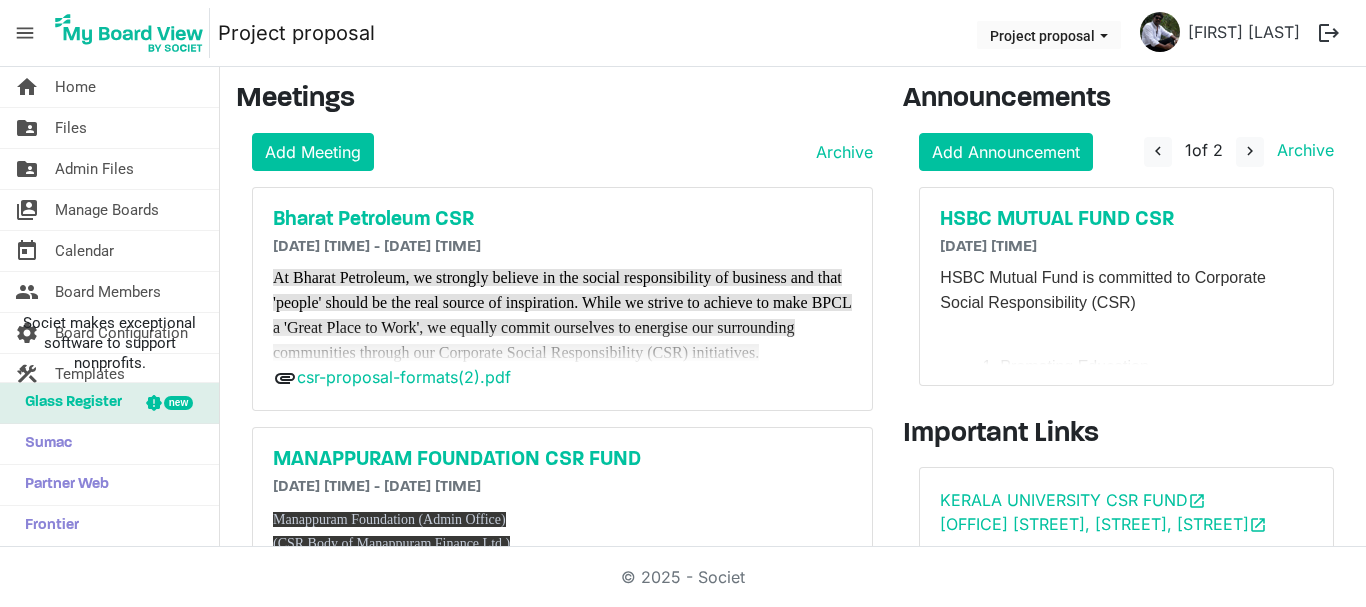 scroll, scrollTop: 0, scrollLeft: 0, axis: both 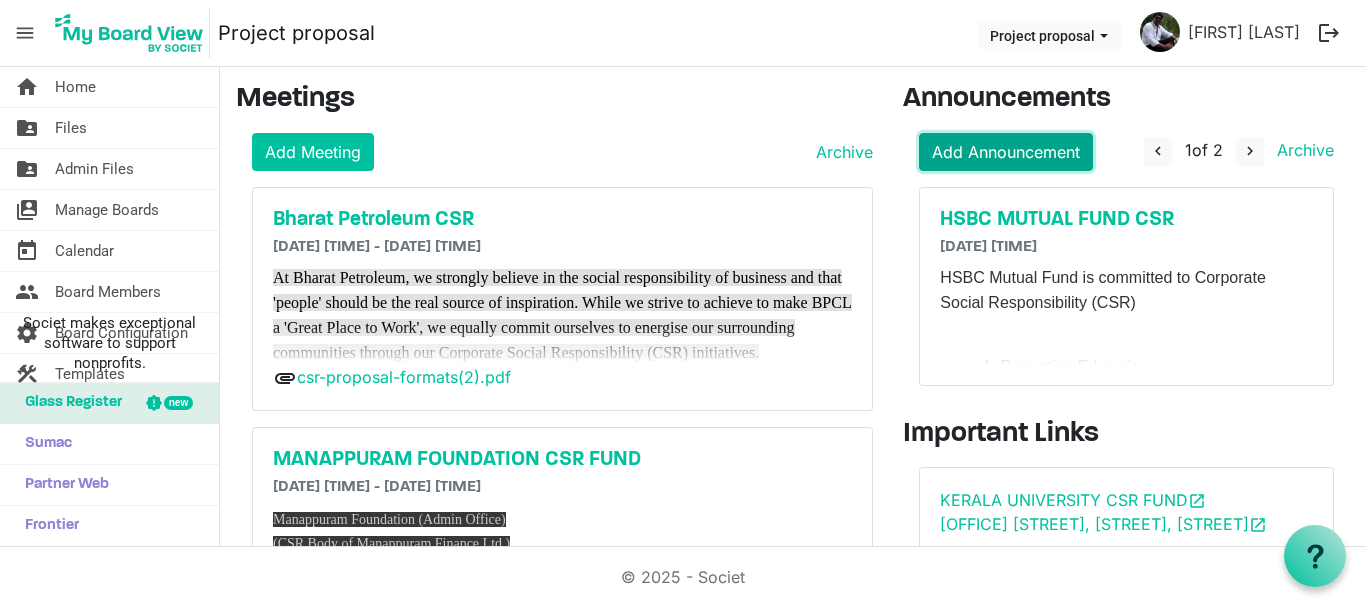 click on "Add Announcement" at bounding box center [1006, 152] 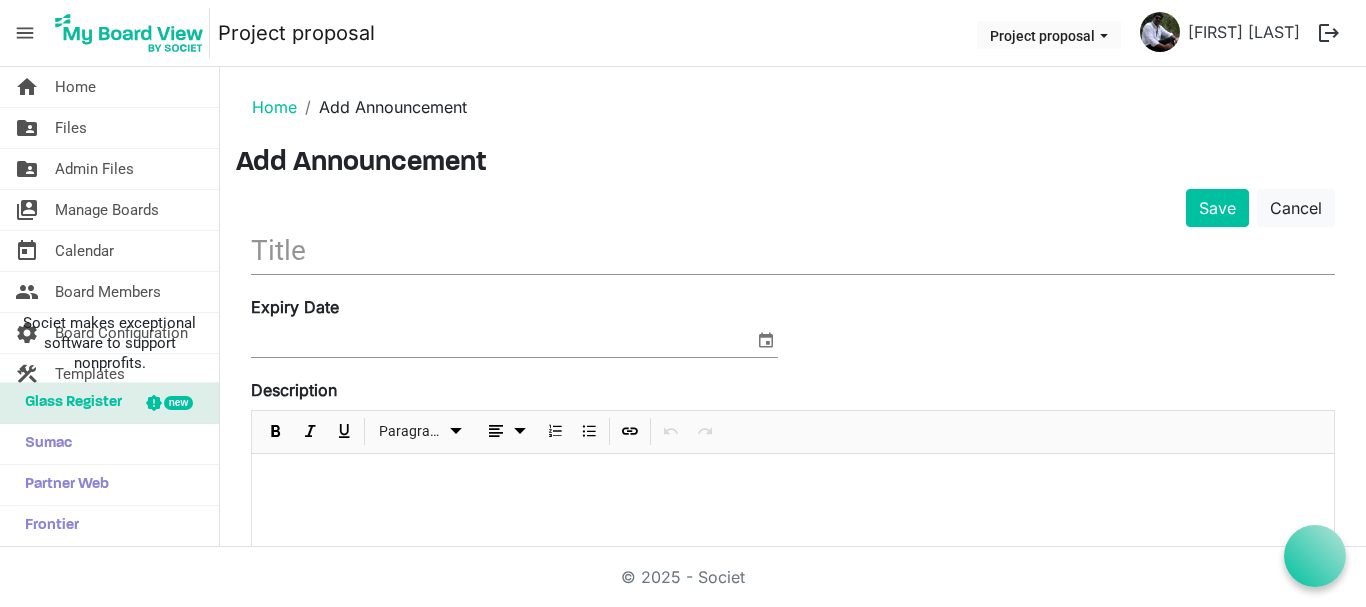 scroll, scrollTop: 0, scrollLeft: 0, axis: both 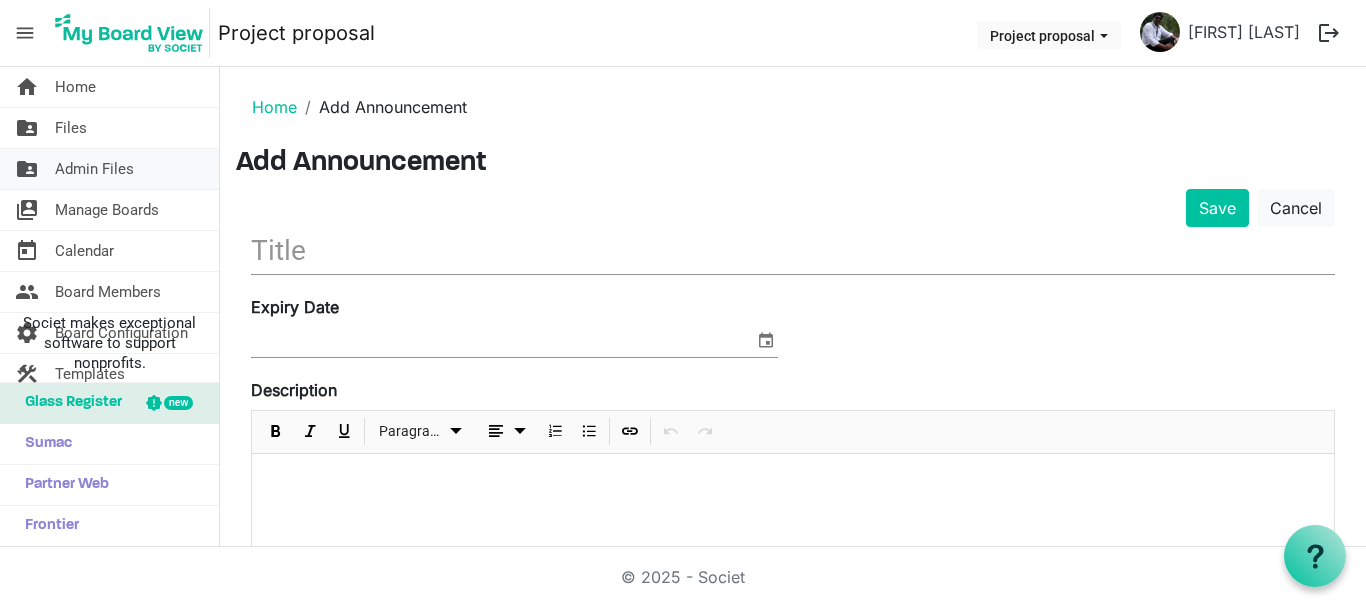 click on "Admin Files" at bounding box center (94, 169) 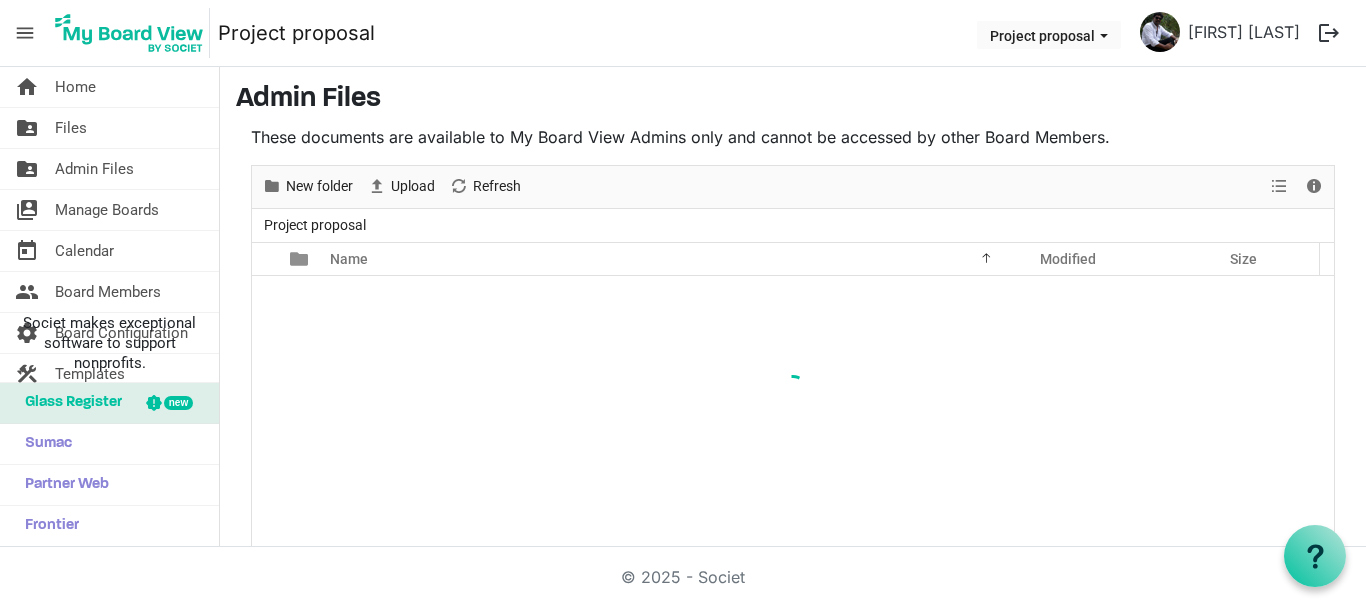 scroll, scrollTop: 0, scrollLeft: 0, axis: both 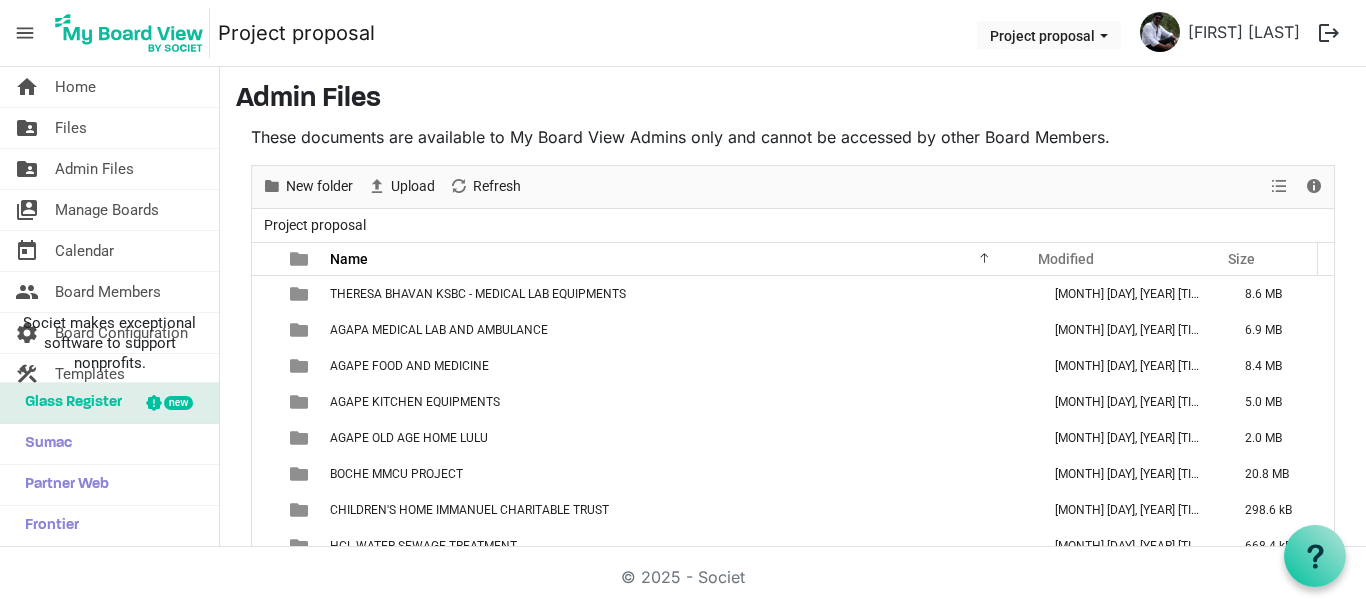 click on "menu" at bounding box center (25, 33) 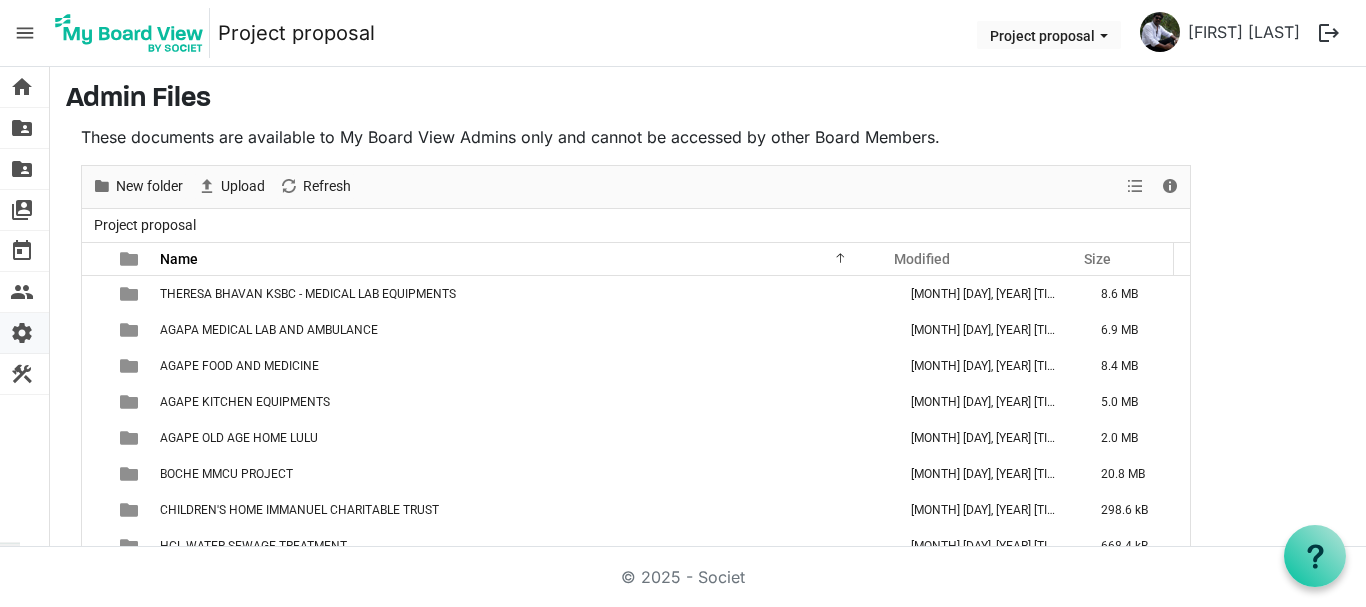 click on "settings" at bounding box center [22, 333] 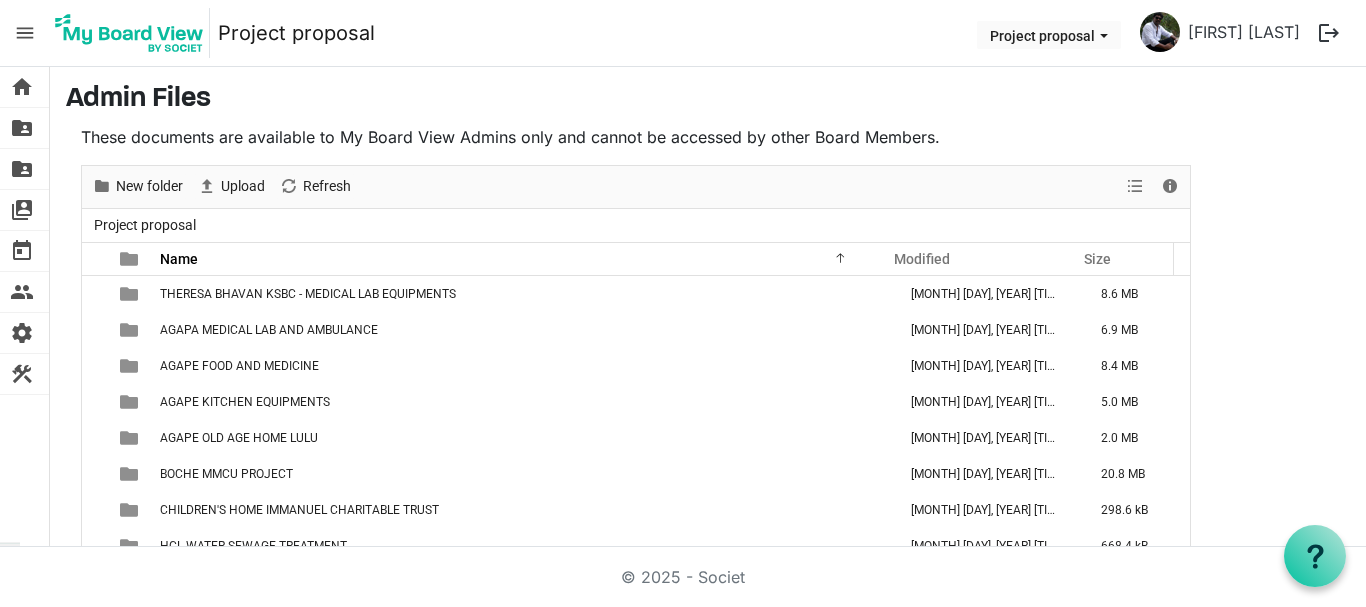 click on "Admin Files
These documents are available to My Board View Admins only and cannot be accessed by other Board Members.
New folder Upload Cut Copy Paste Delete Download Rename Sort by Refresh Selection View Details Project proposal   Name Modified Size filemanager_grid_header_table    THERESA BHAVAN KSBC - MEDICAL LAB EQUIPMENTS [MONTH] [DAY], [YEAR] [TIME] 8.6 MB   AGAPA MEDICAL LAB AND AMBULANCE [MONTH] [DAY], [YEAR] [TIME] 6.9 MB   AGAPE FOOD AND MEDICINE [MONTH] [DAY], [YEAR] [TIME] 8.4 MB   AGAPE KITCHEN EQUIPMENTS [MONTH] [DAY], [YEAR] [TIME] 5.0 MB   AGAPE OLD AGE HOME LULU [MONTH] [DAY], [YEAR] [TIME] 2.0 MB   BOCHE MMCU PROJECT [MONTH] [DAY], [YEAR] [TIME] 20.8 MB   CHILDREN'S HOME IMMANUEL CHARITABLE TRUST [MONTH] [DAY], [YEAR] [TIME] 298.6 kB   HCL WATER SEWAGE TREATMENT [MONTH] [DAY], [YEAR] [TIME] 668.4 kB   Old Age Home - Agape Project [MONTH] [DAY], [YEAR] [TIME] 2.1 MB   project proposal [MONTH] [DAY], [YEAR] [TIME] 18.3 MB   Projects [MONTH] [DAY], [YEAR] [TIME] 18.0 MB   [MONTH] [DAY], [YEAR] [TIME]" at bounding box center [708, 349] 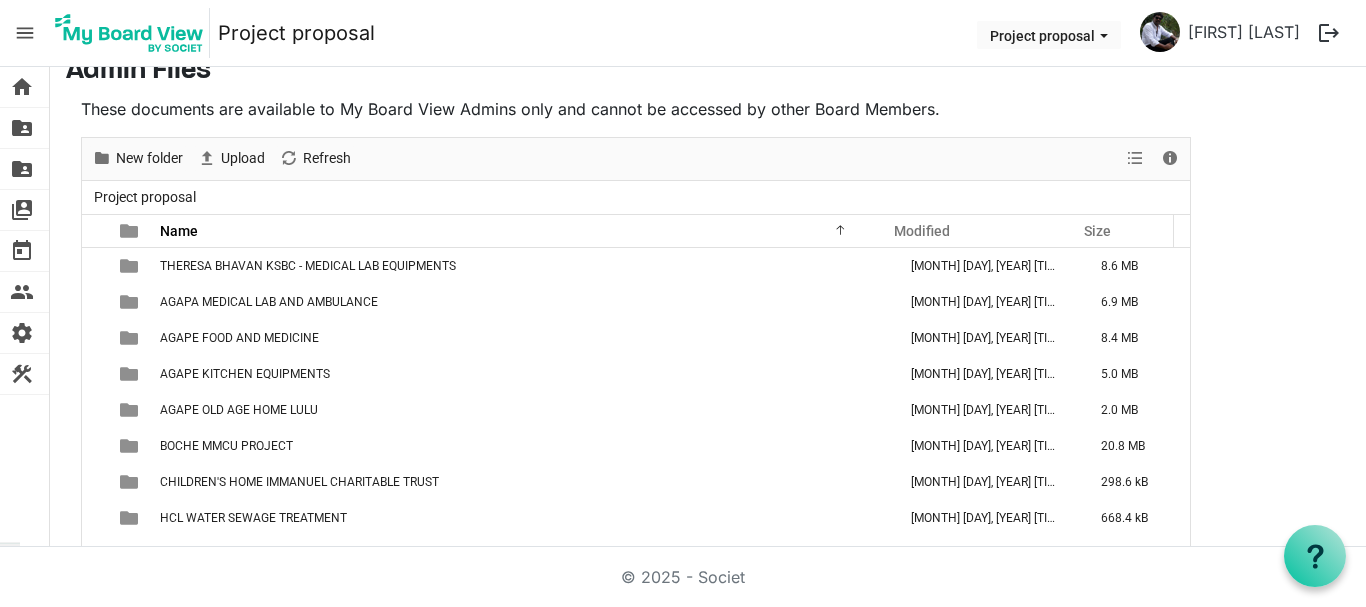 scroll, scrollTop: 0, scrollLeft: 0, axis: both 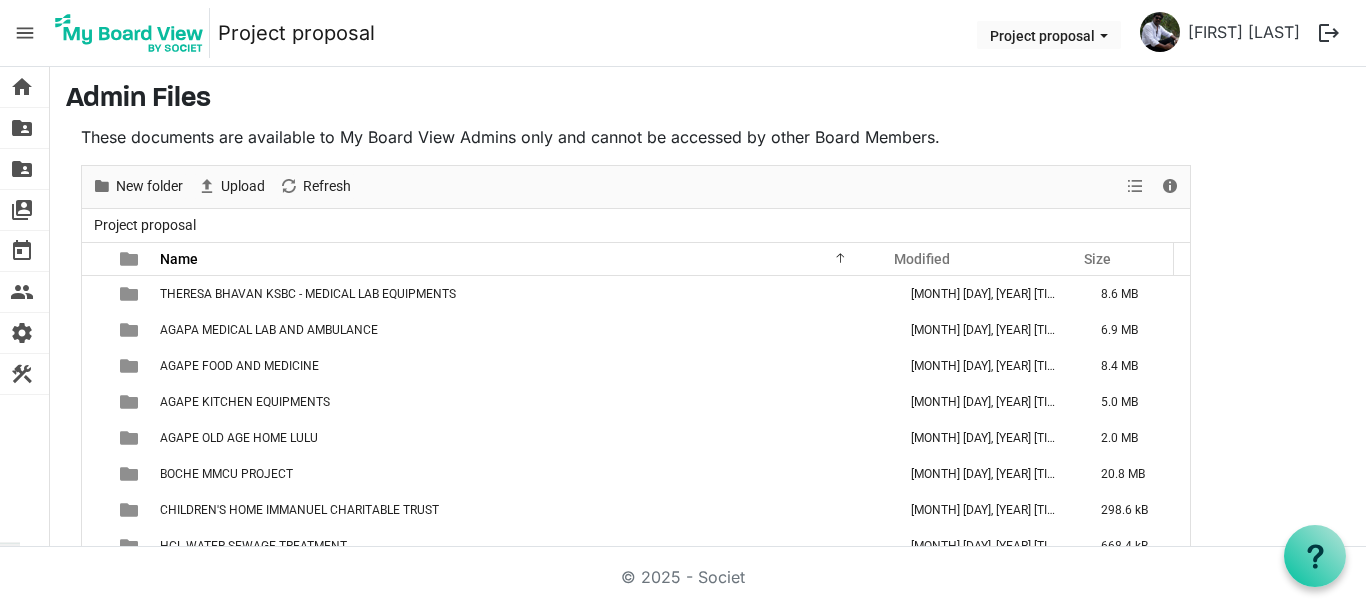 drag, startPoint x: 1246, startPoint y: 164, endPoint x: 1236, endPoint y: 160, distance: 10.770329 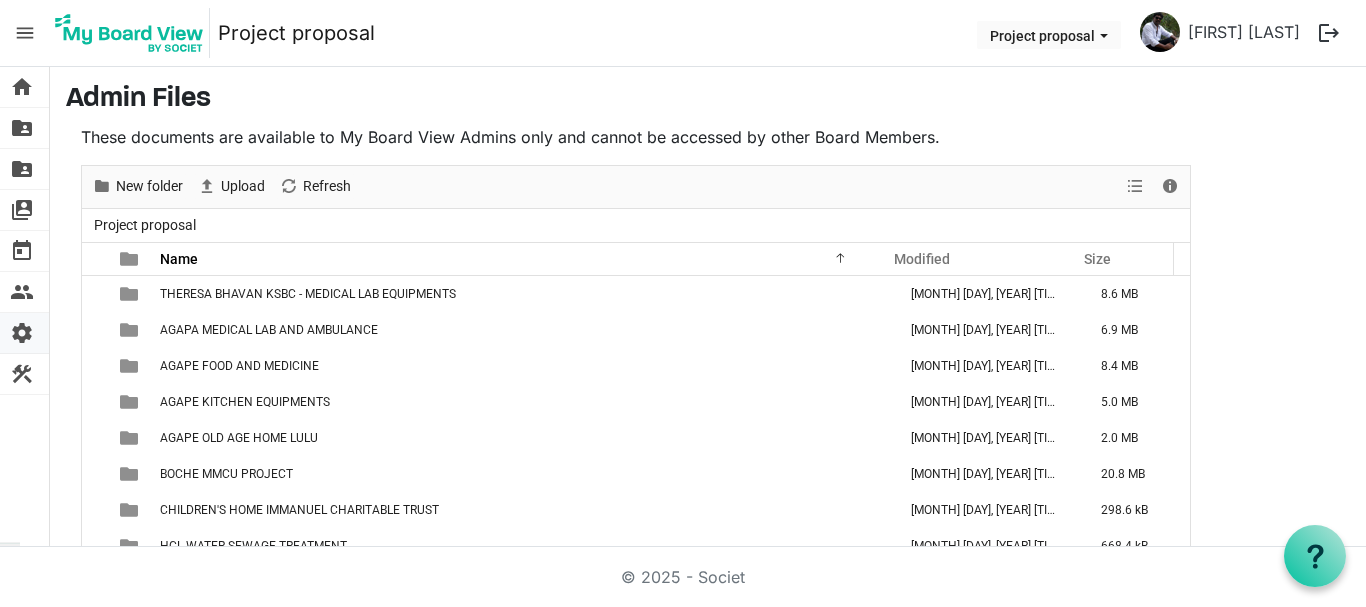 click on "settings" at bounding box center (22, 333) 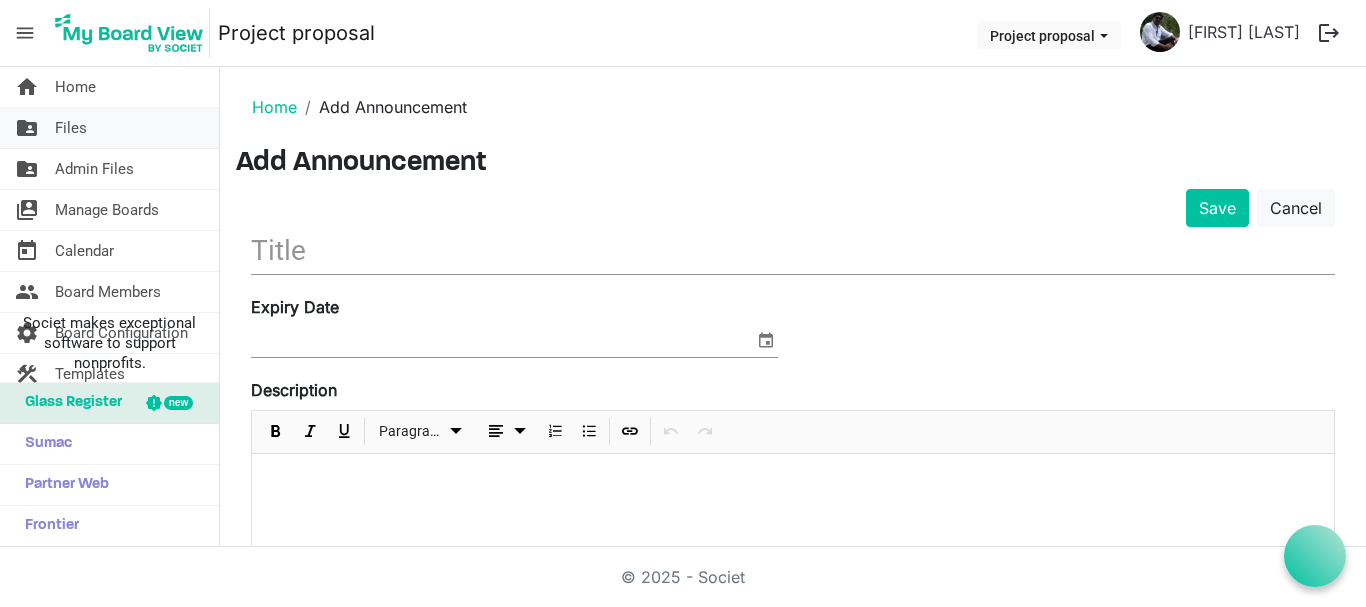 scroll, scrollTop: 0, scrollLeft: 0, axis: both 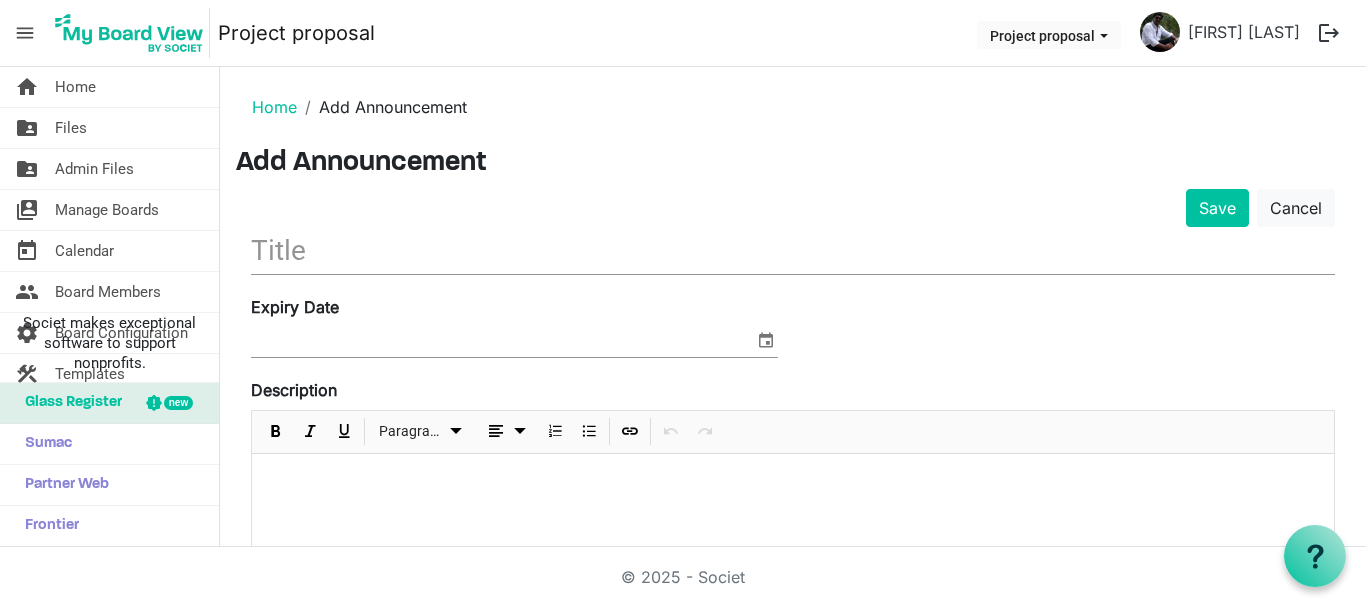 click on "menu" at bounding box center (25, 33) 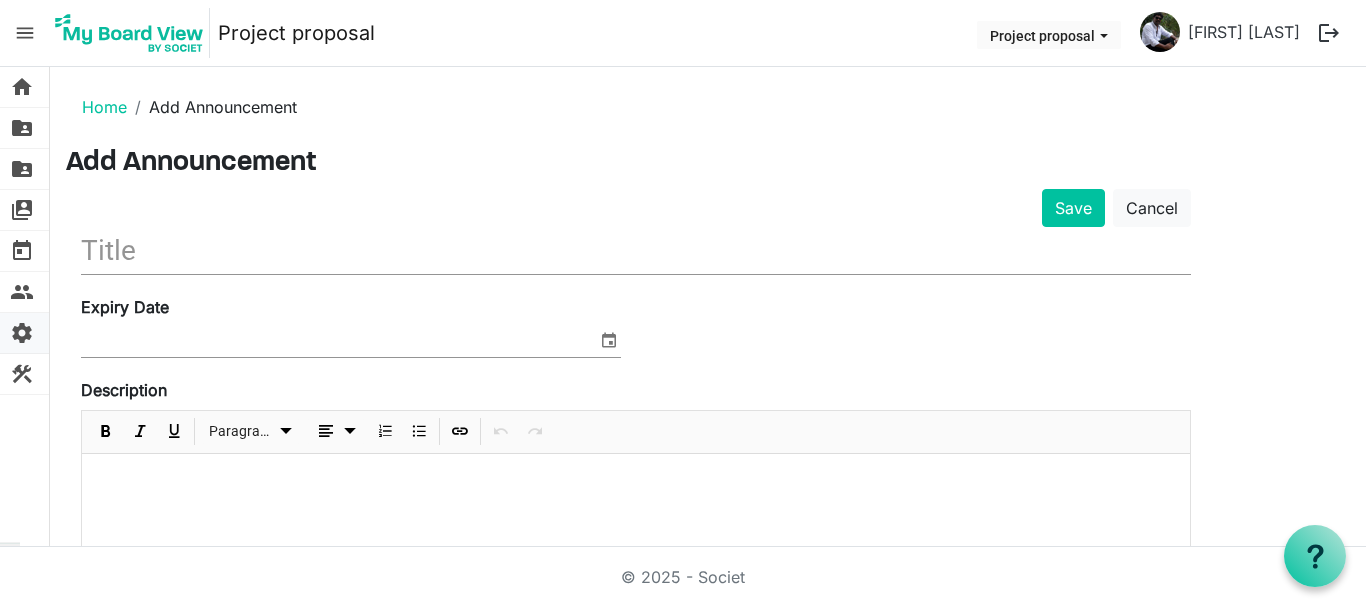 click on "settings" at bounding box center (22, 333) 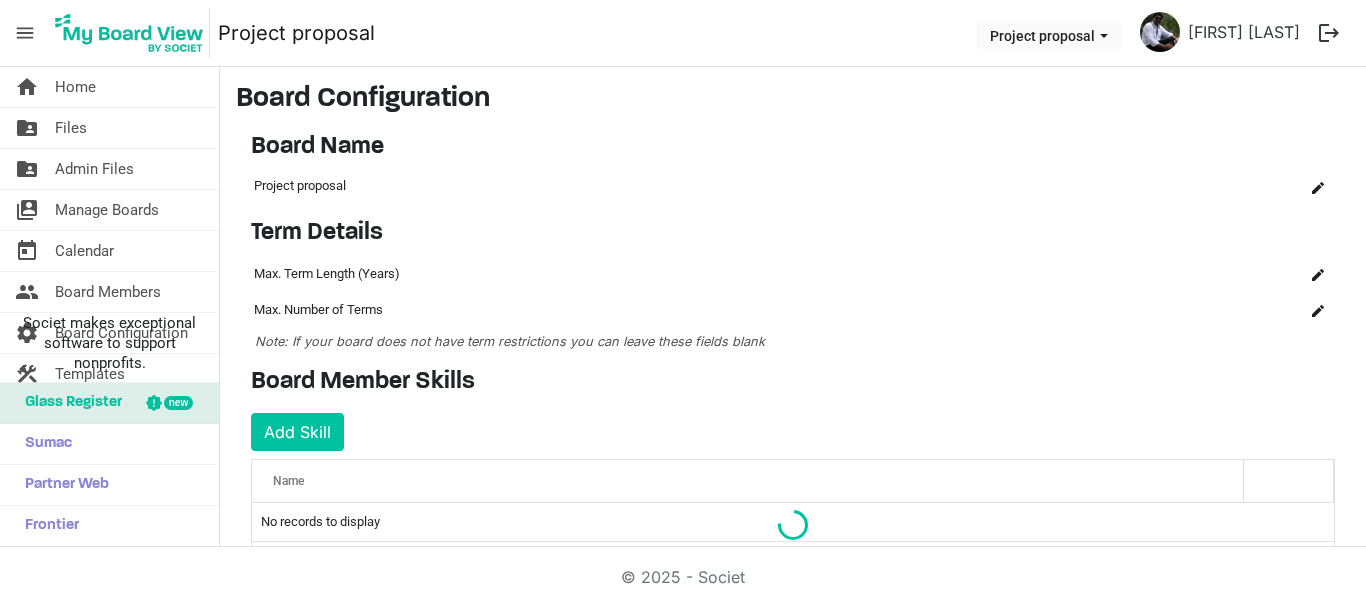 scroll, scrollTop: 0, scrollLeft: 0, axis: both 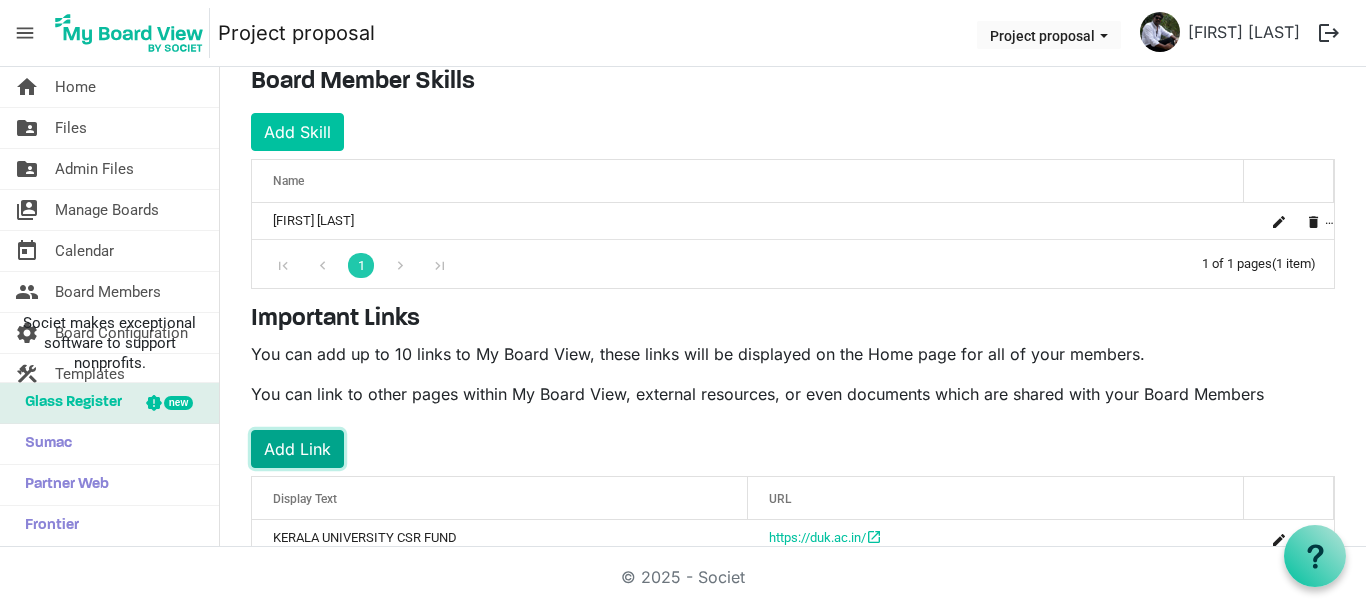 click on "Add Link" at bounding box center [297, 449] 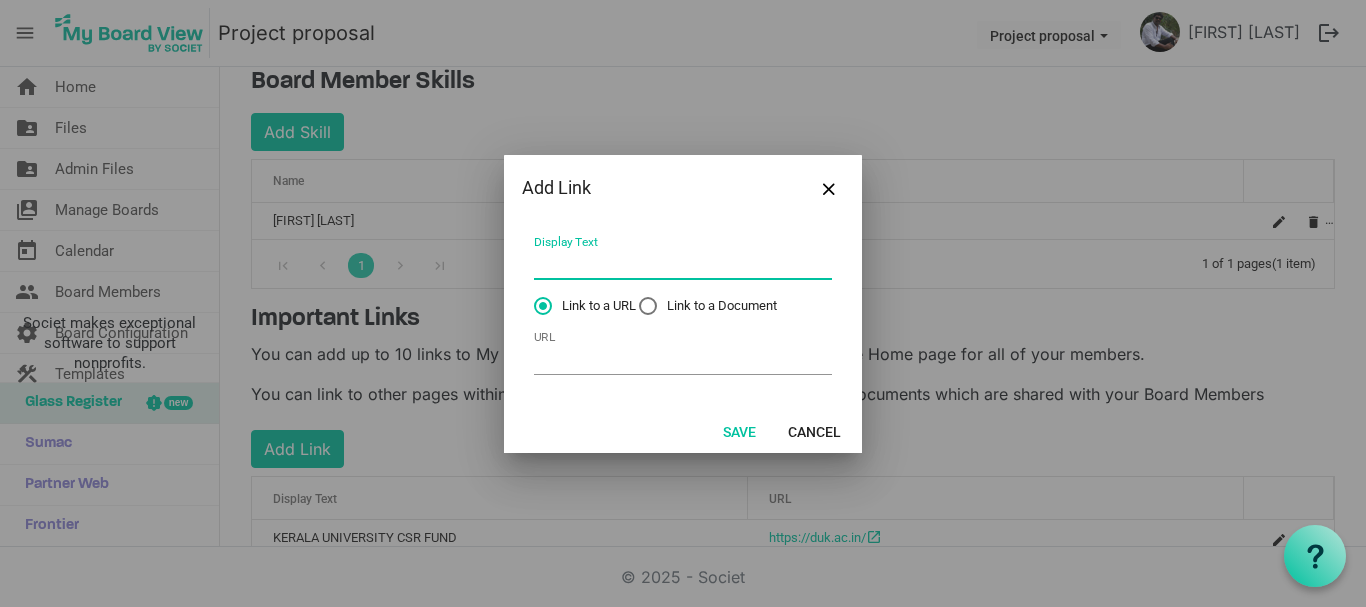 click on "Display Text" at bounding box center (683, 264) 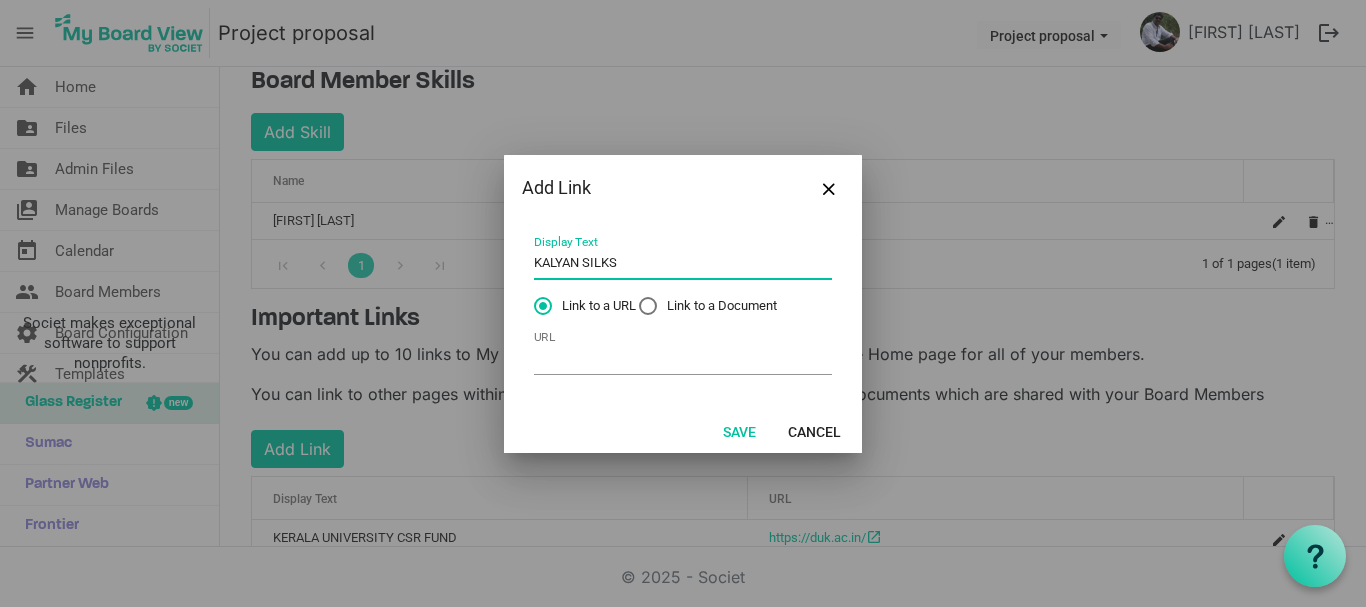 type on "KALYAN SILKS" 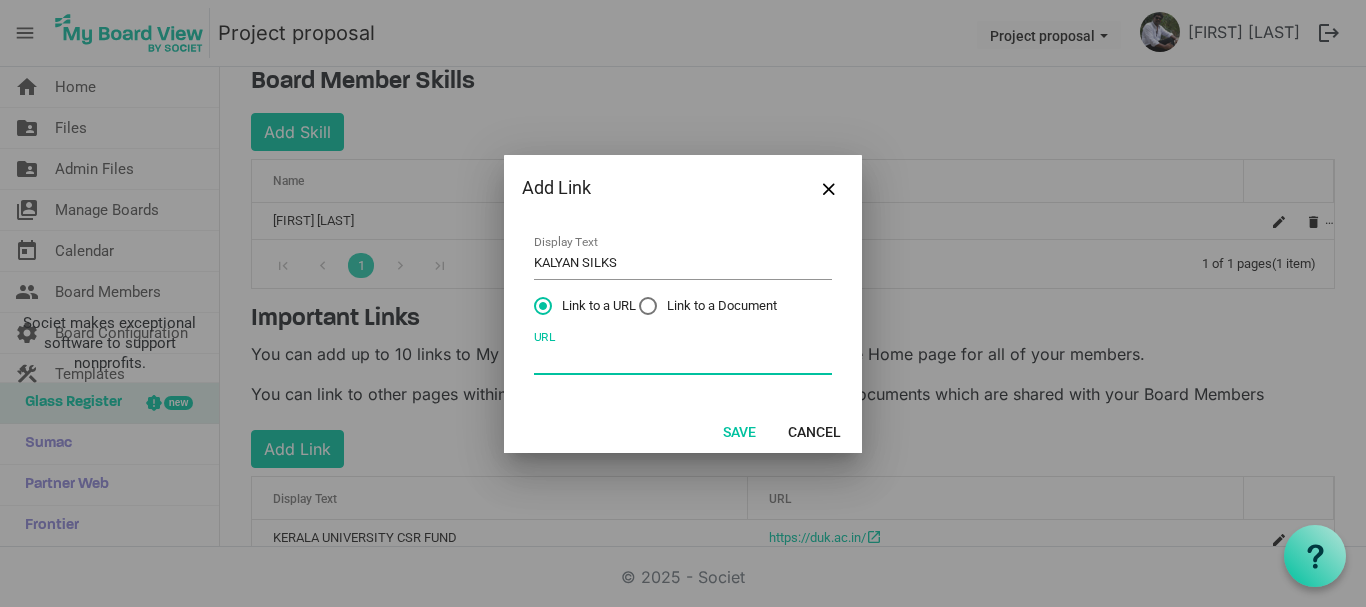 click on "URL" at bounding box center [683, 359] 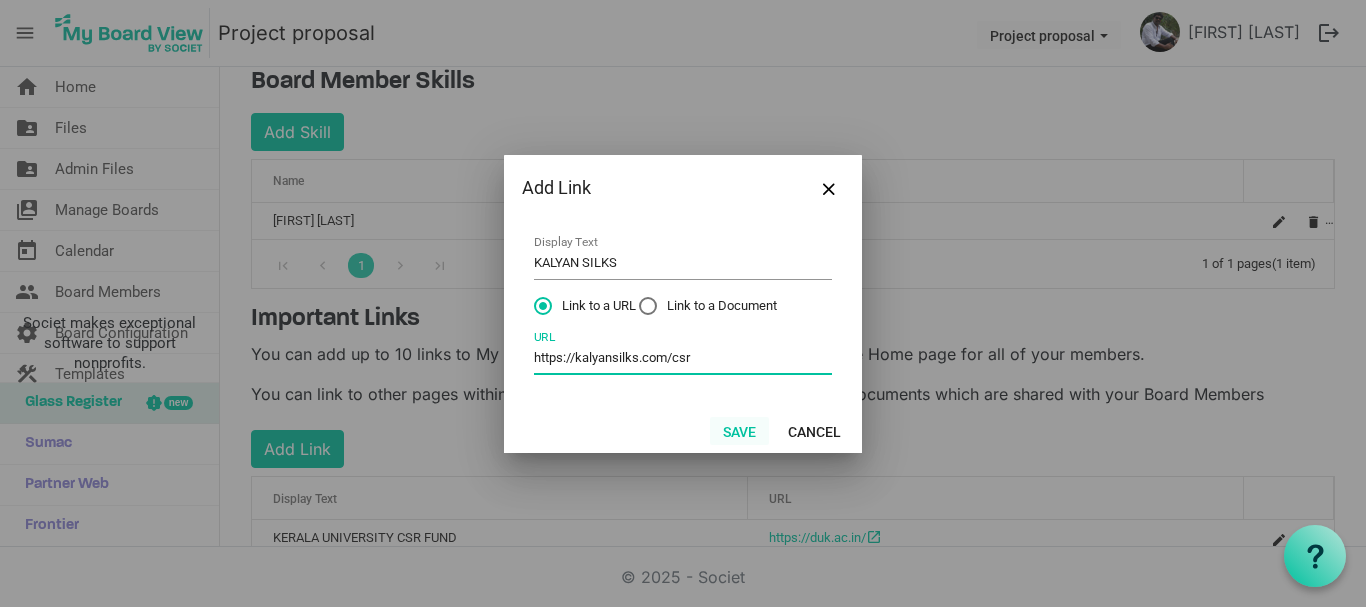 type on "https://kalyansilks.com/csr" 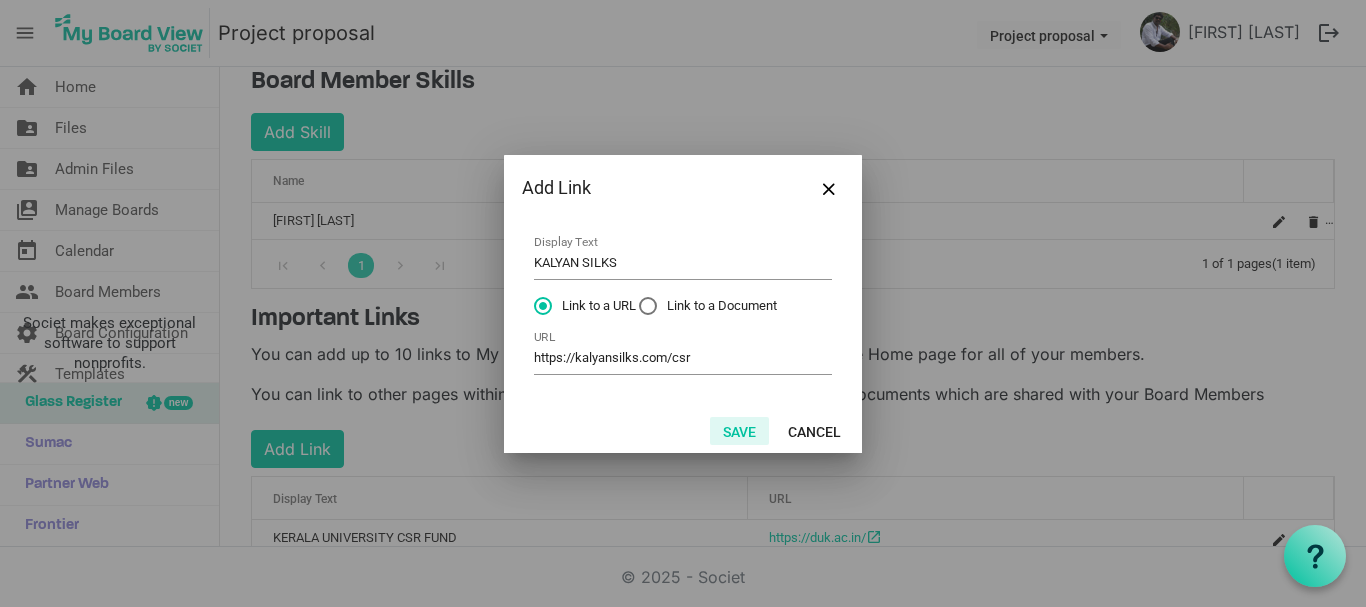 click on "Save" at bounding box center [739, 431] 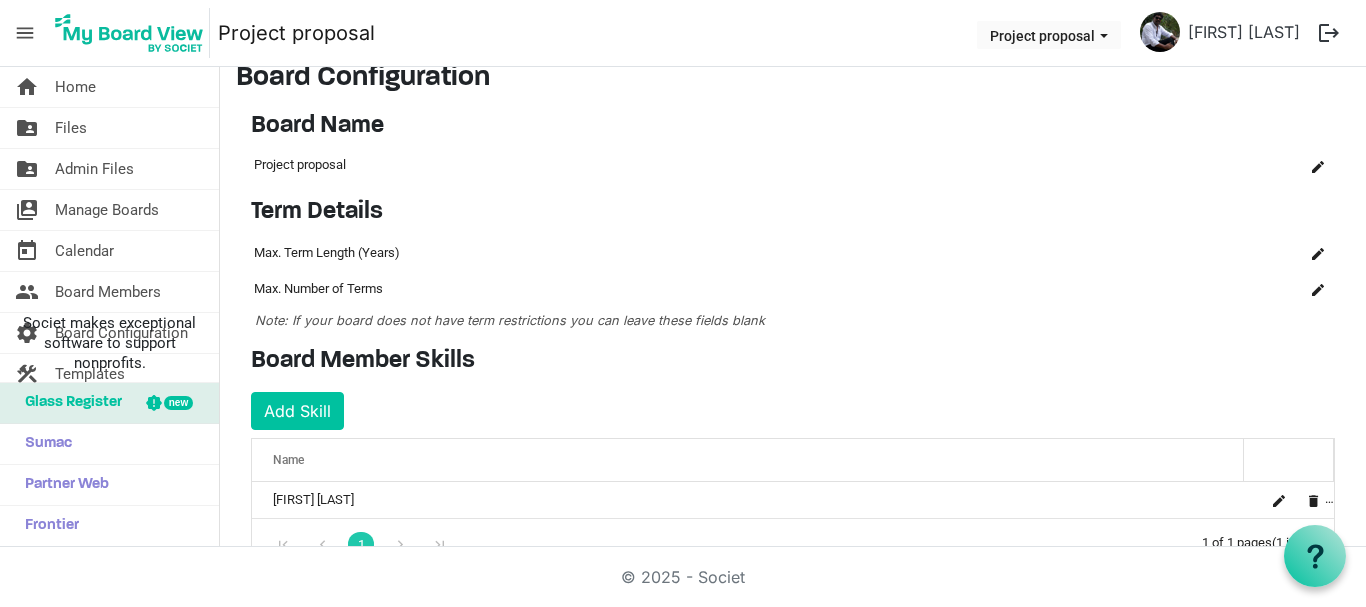 scroll, scrollTop: 0, scrollLeft: 0, axis: both 